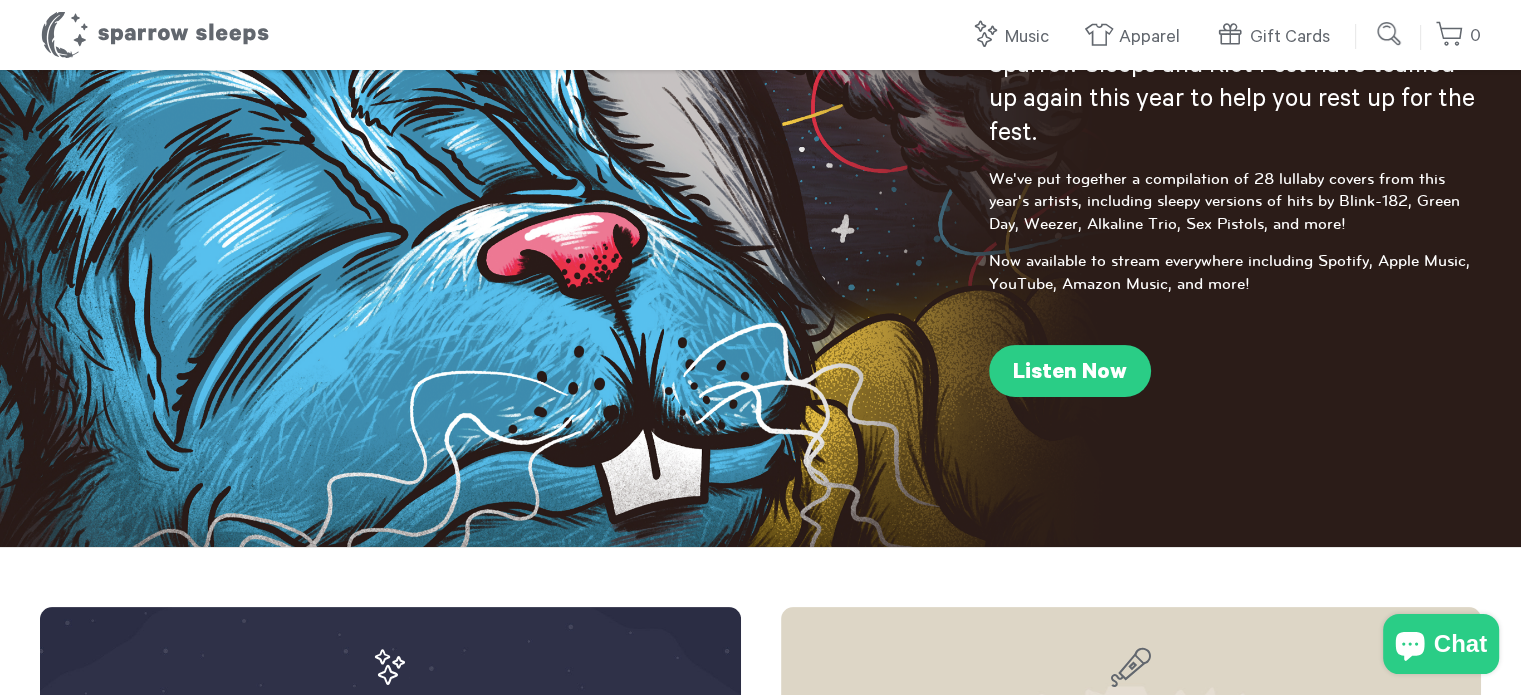 scroll, scrollTop: 0, scrollLeft: 0, axis: both 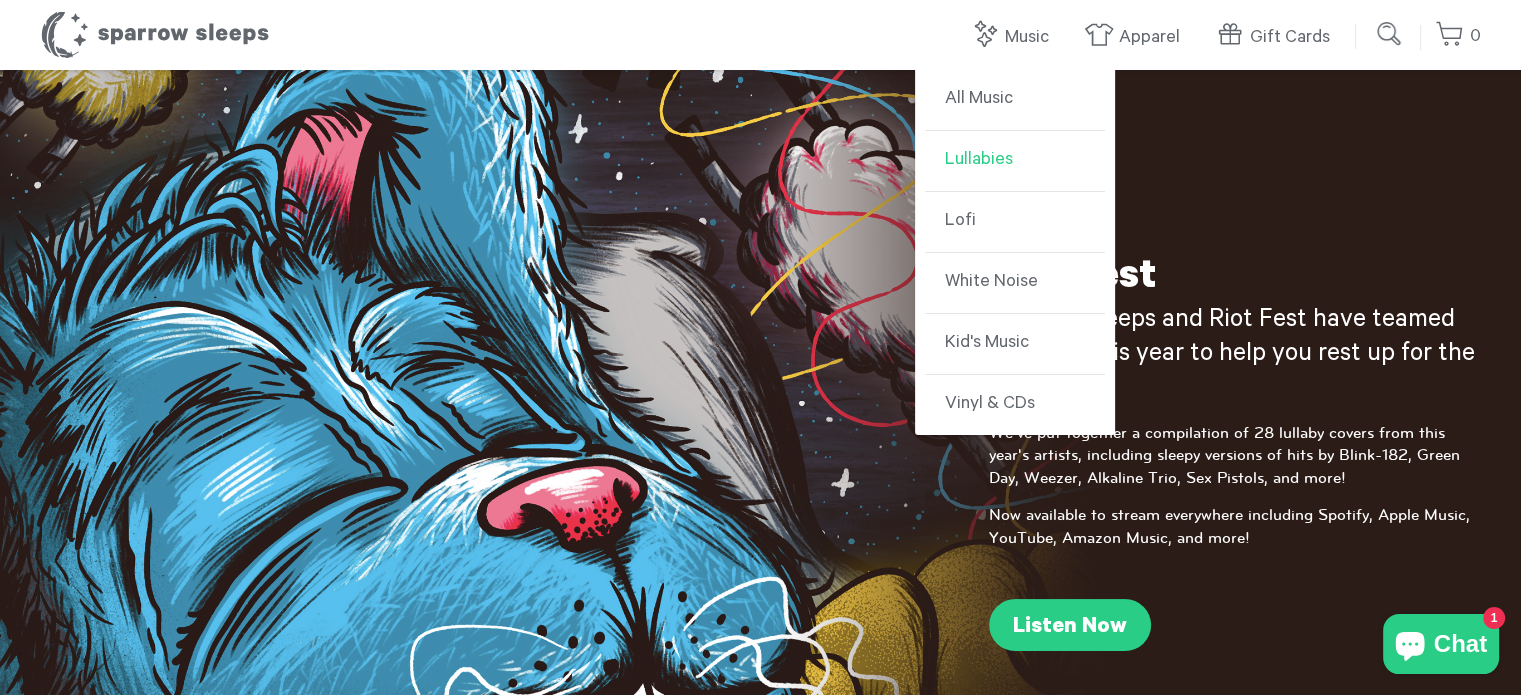 click on "Lullabies" at bounding box center (1015, 161) 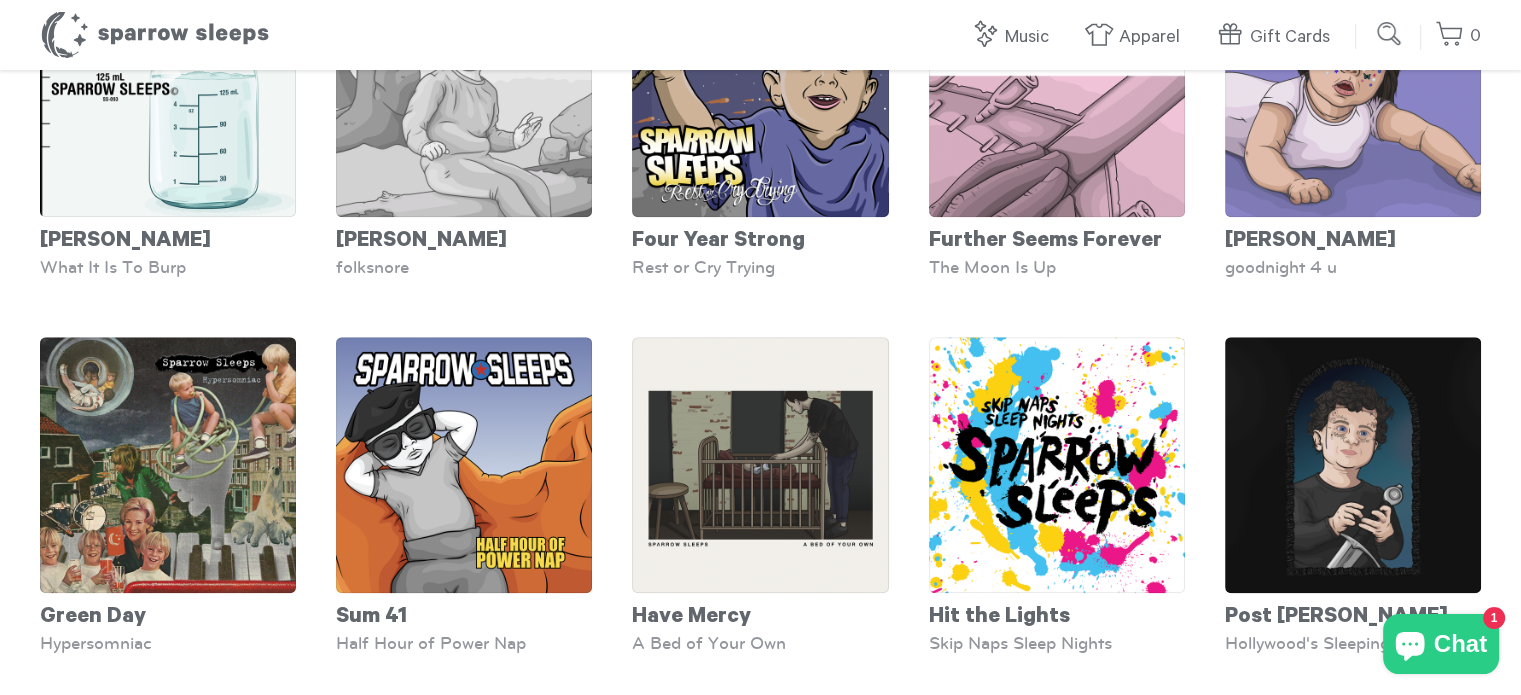 scroll, scrollTop: 2500, scrollLeft: 0, axis: vertical 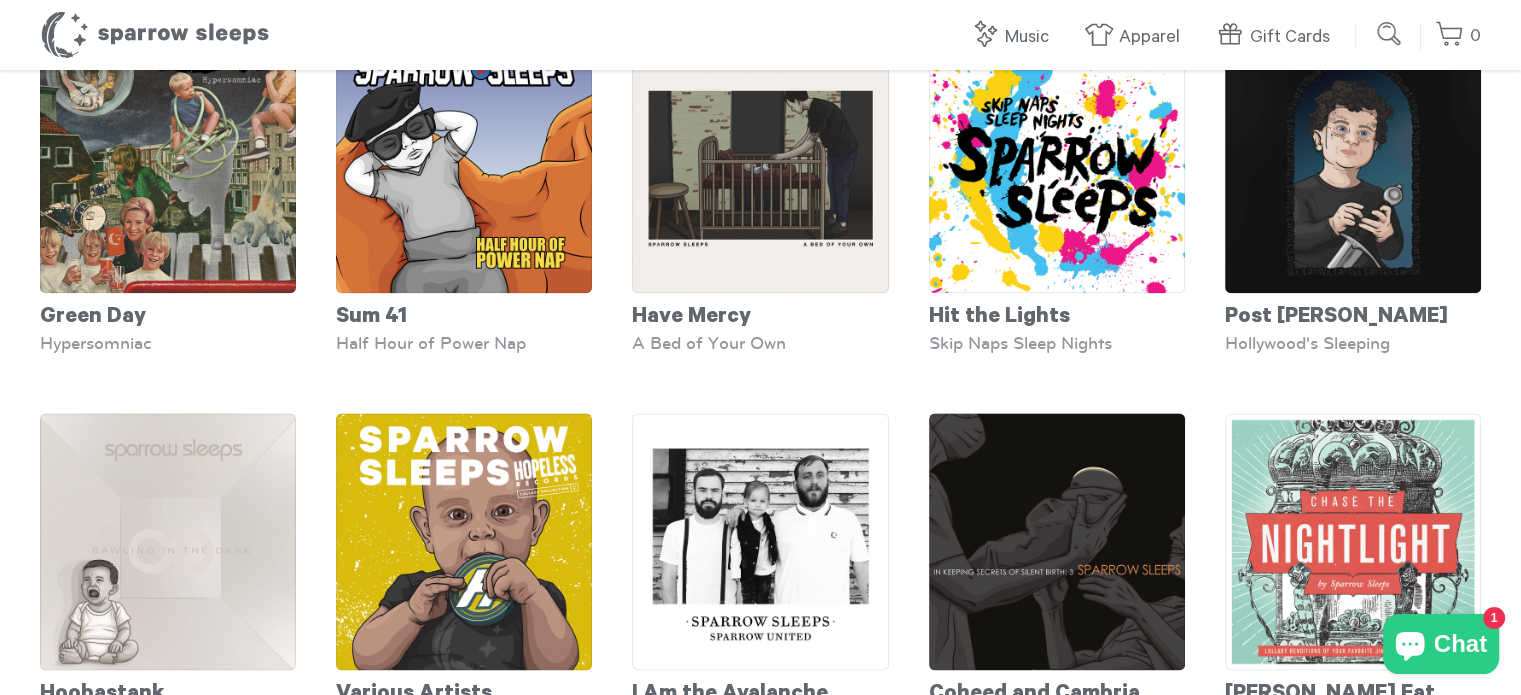 click at bounding box center [1390, 34] 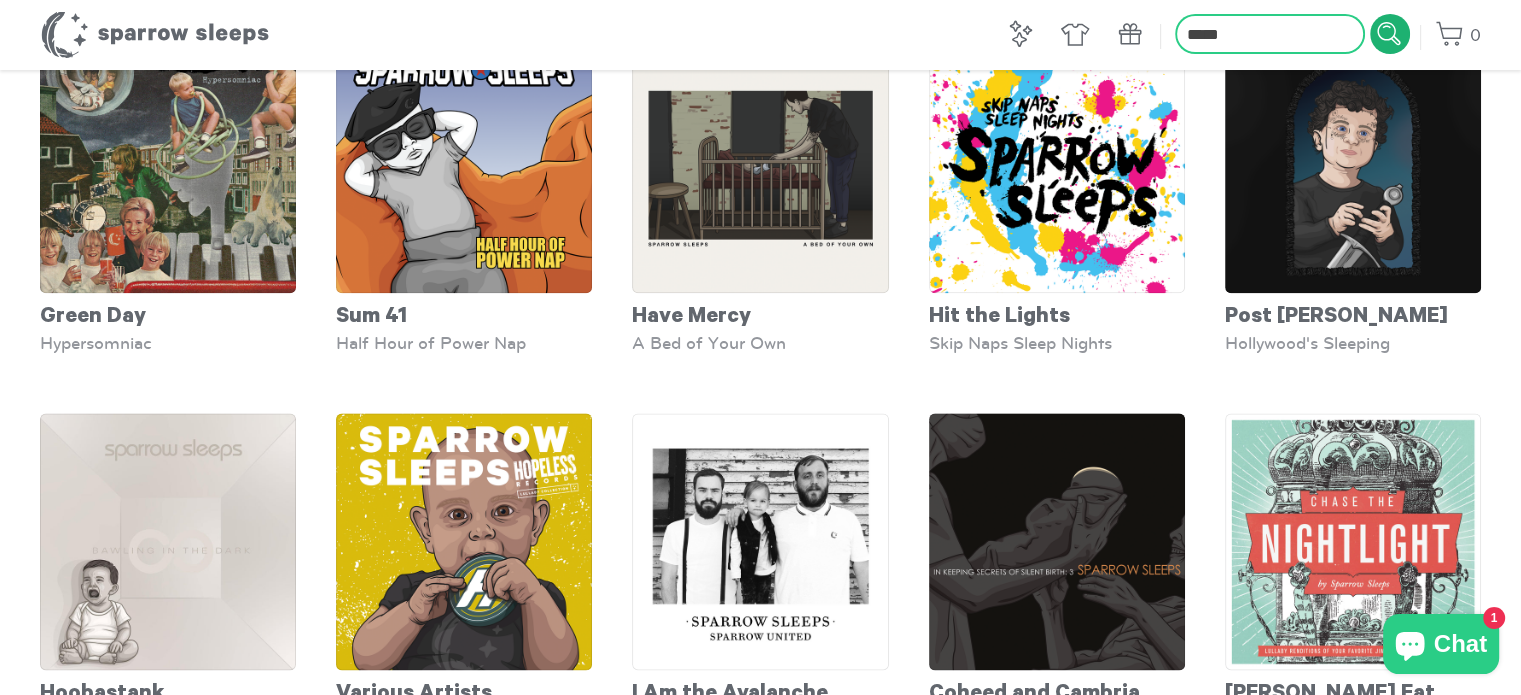 type on "*****" 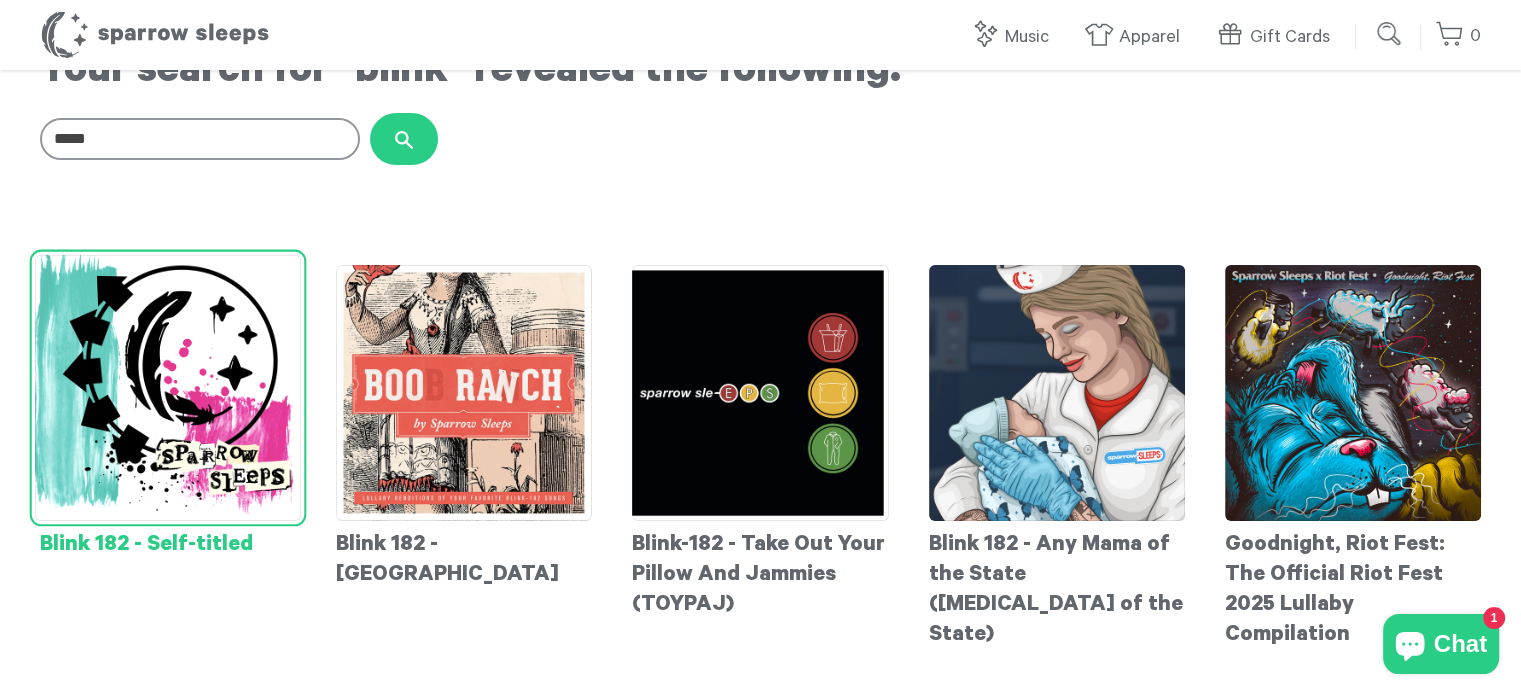 scroll, scrollTop: 200, scrollLeft: 0, axis: vertical 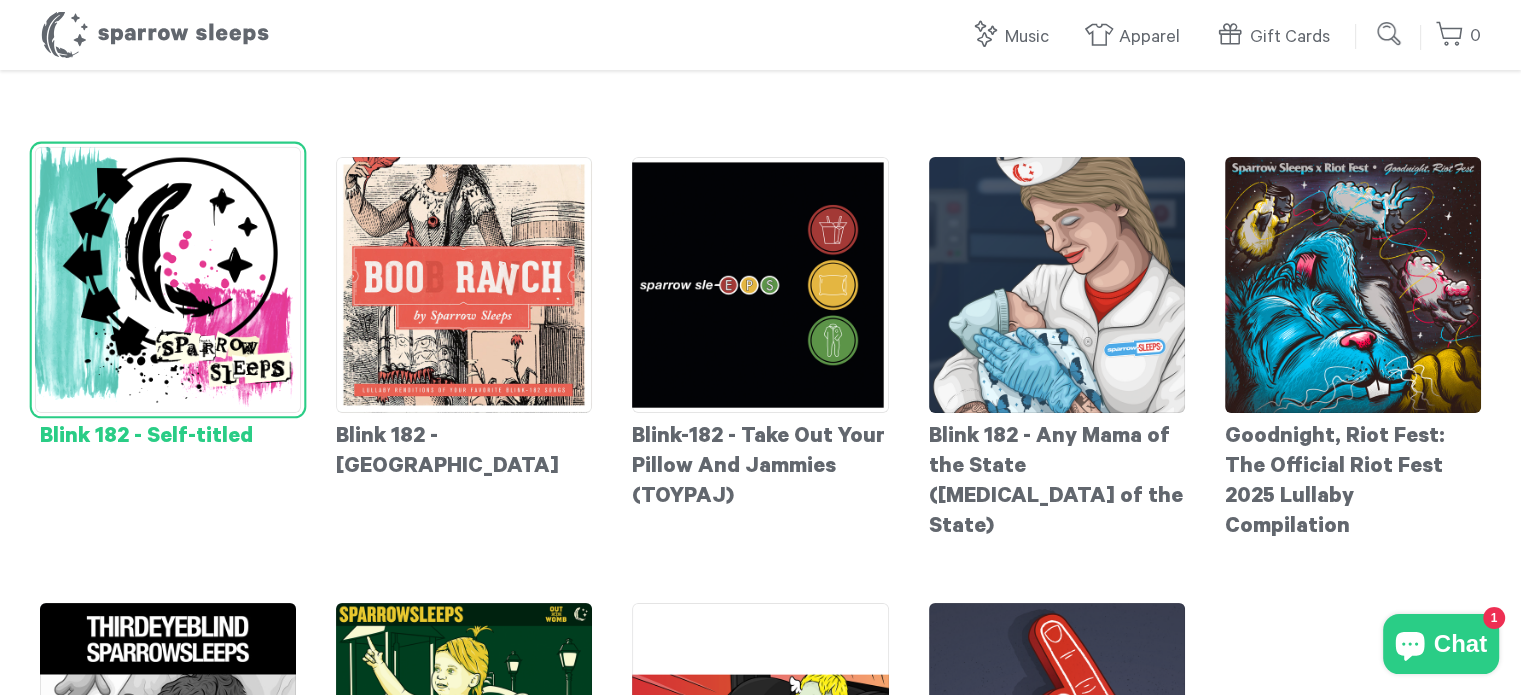 click on "Blink 182 - Self-titled" at bounding box center [168, 433] 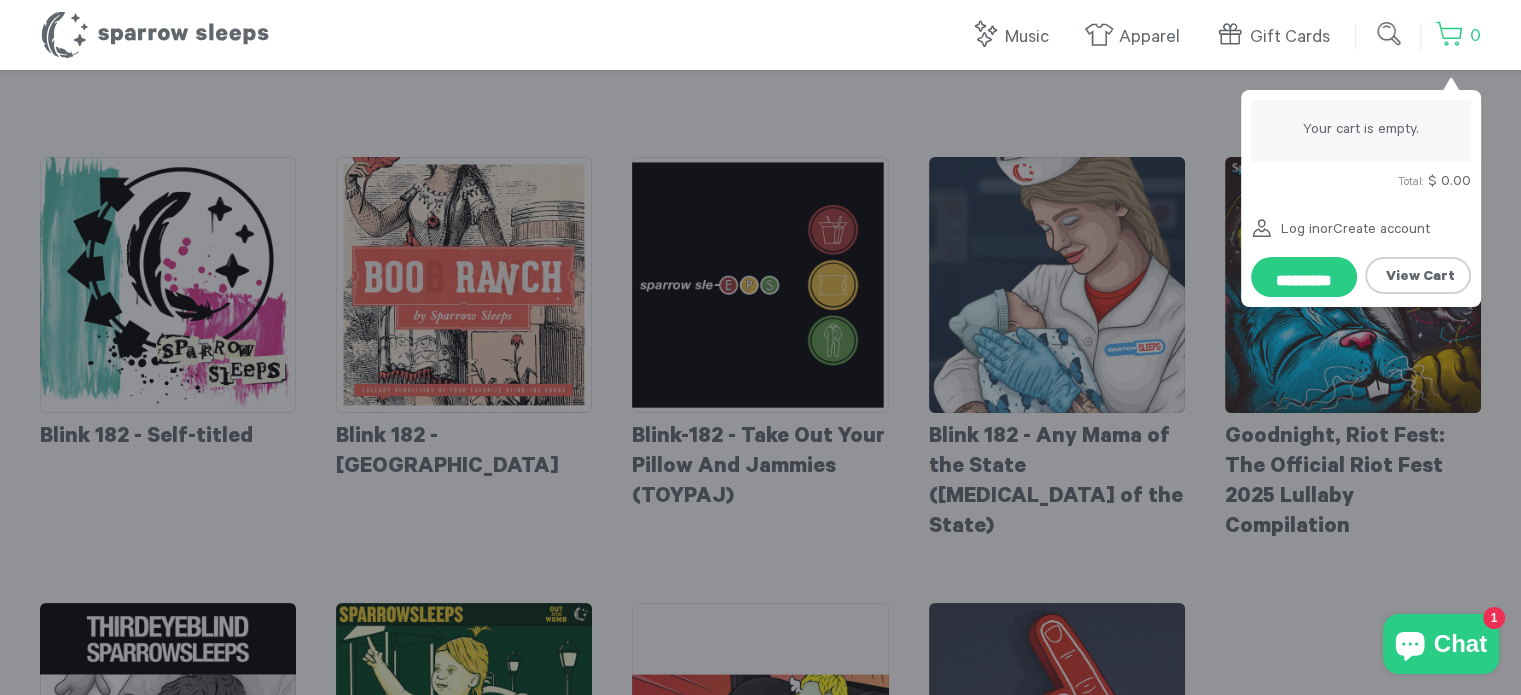 click on "0" at bounding box center (1458, 36) 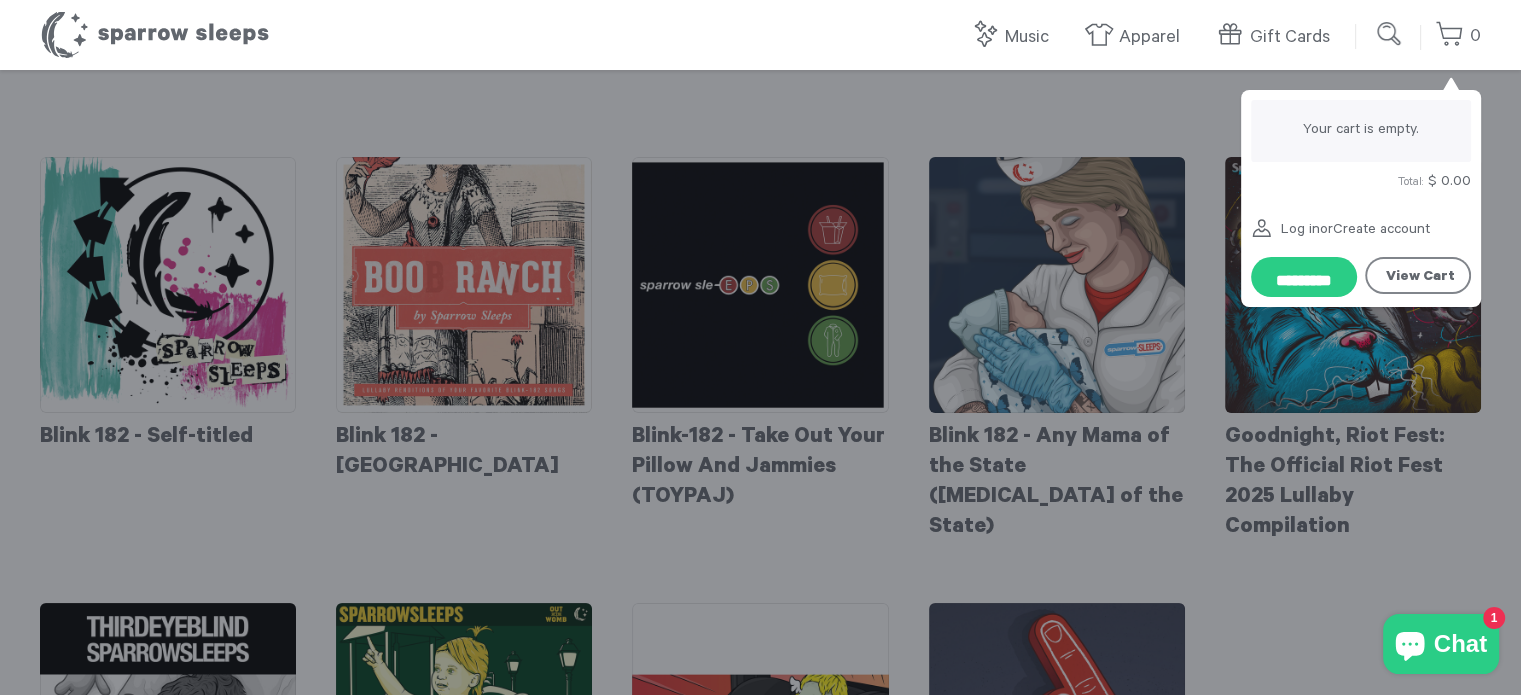 click on "View Cart" at bounding box center (1418, 275) 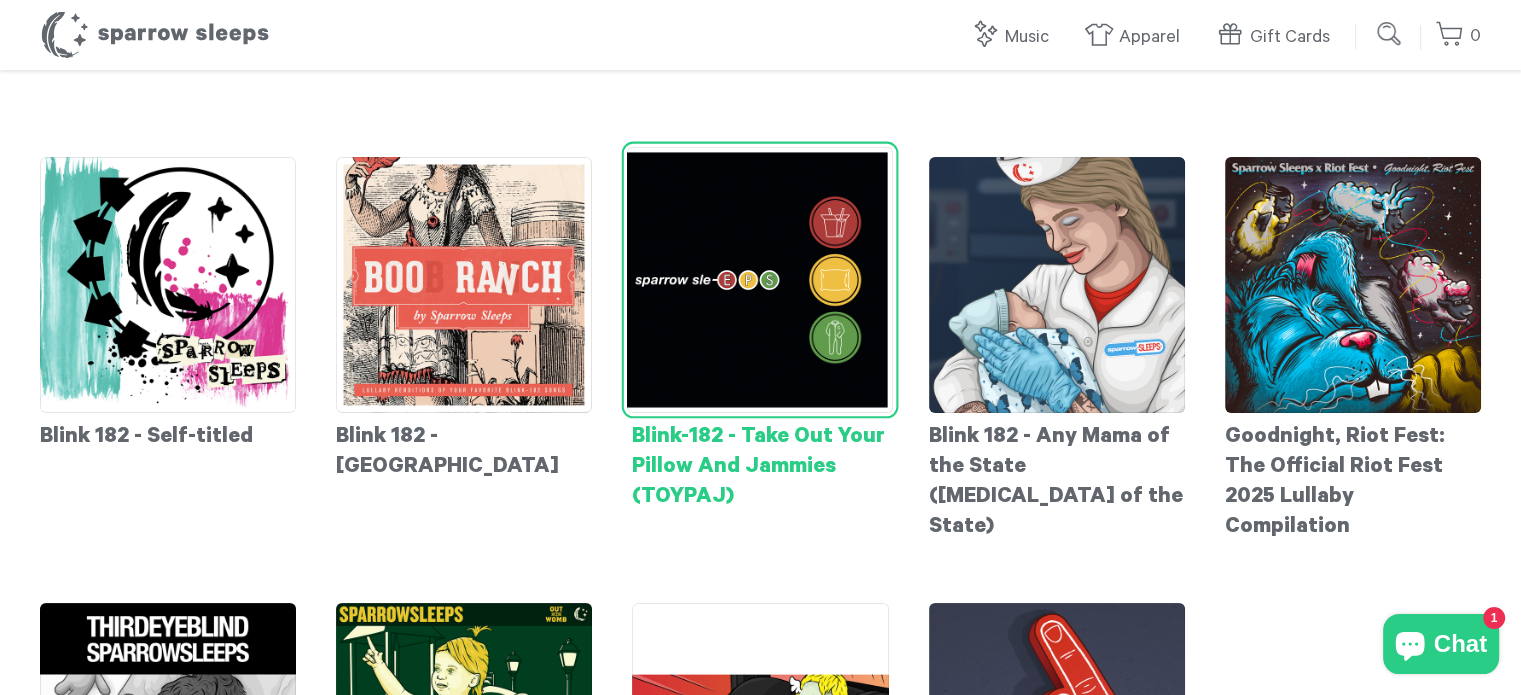 click on "Blink-182 - Take Out Your Pillow And Jammies (TOYPAJ)" at bounding box center (760, 463) 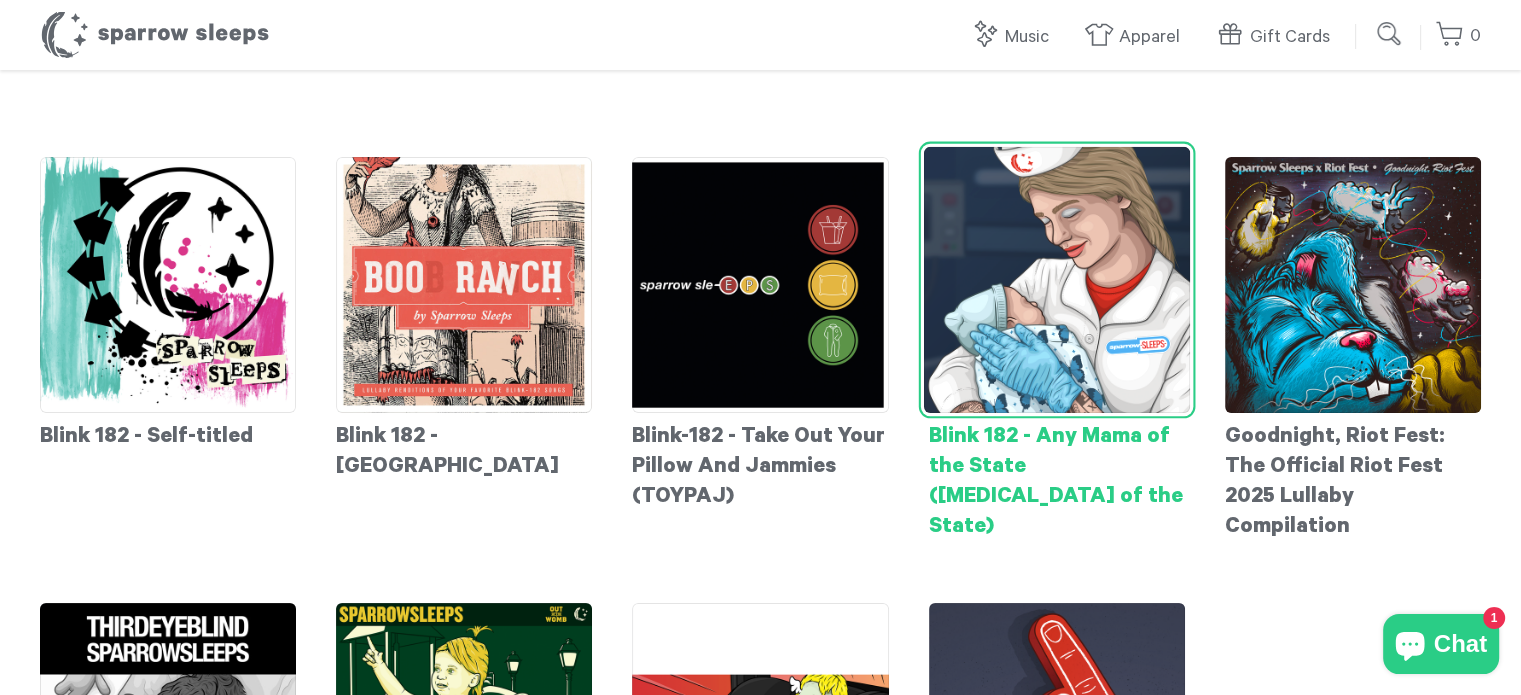 click on "Blink 182 - Any Mama of the State (Enema of the State)" at bounding box center (1057, 478) 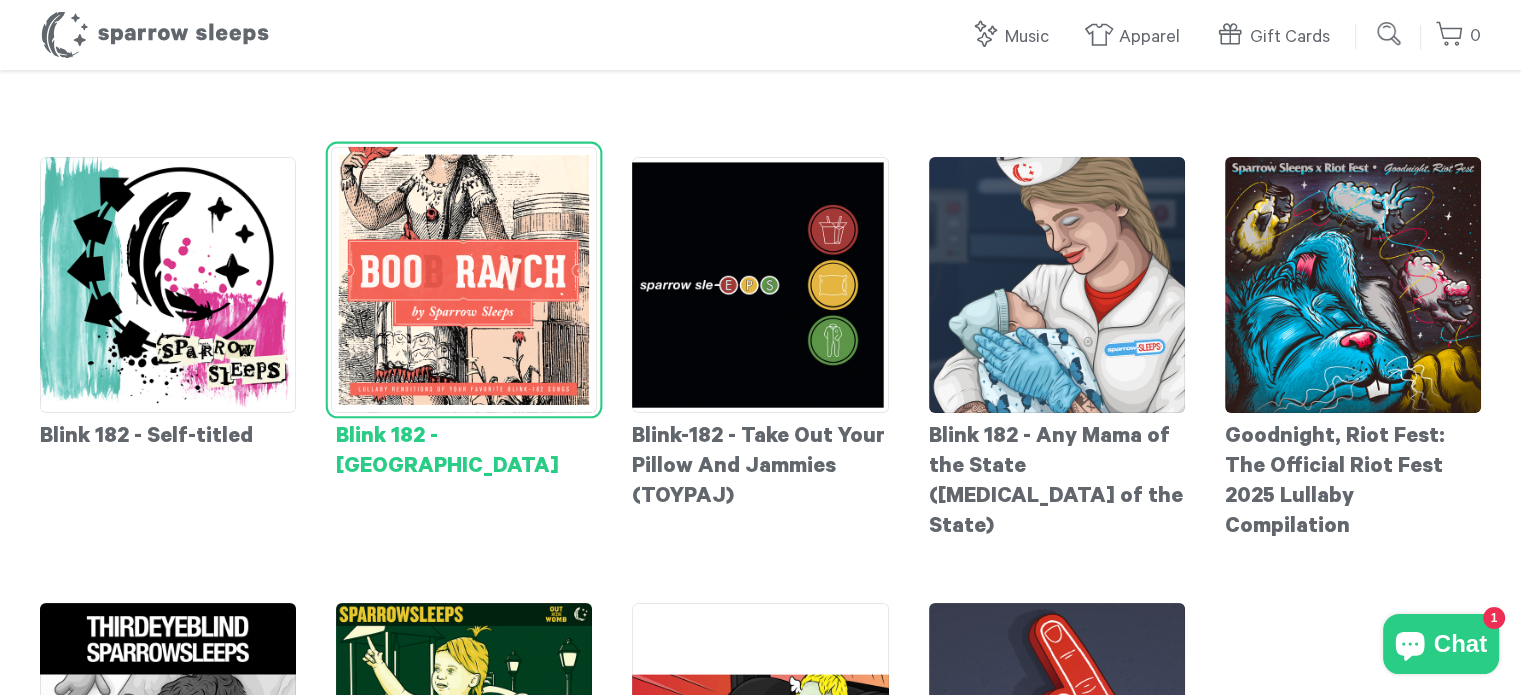 click at bounding box center [464, 280] 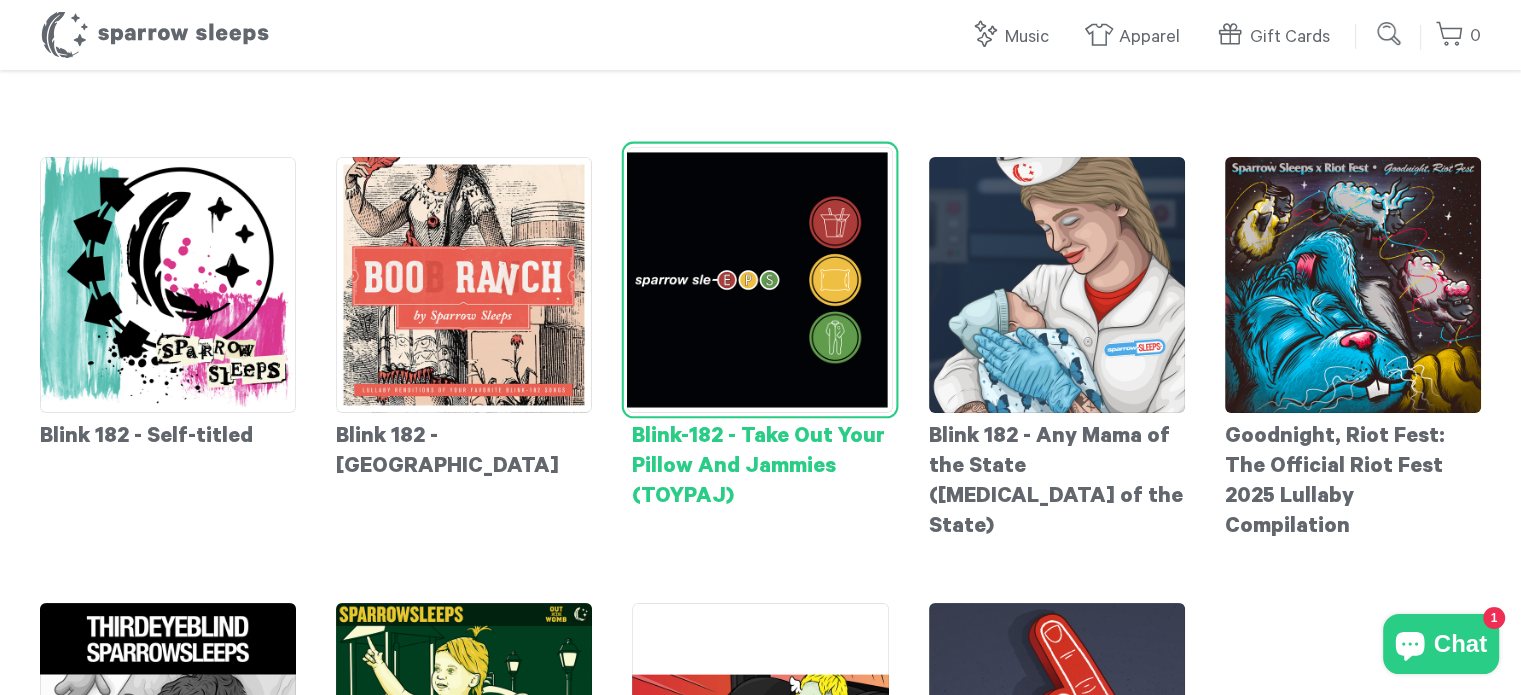 click on "Blink-182 - Take Out Your Pillow And Jammies (TOYPAJ)" at bounding box center [760, 463] 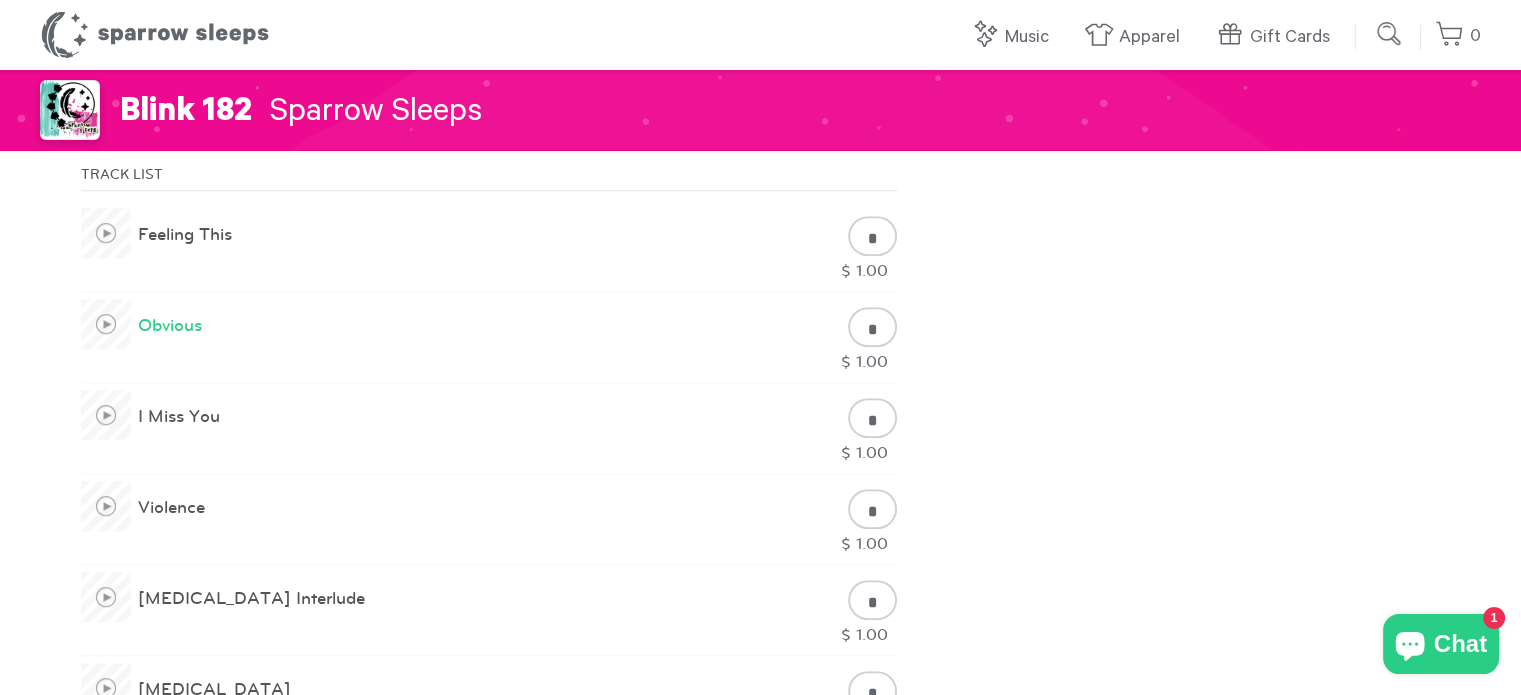 scroll, scrollTop: 900, scrollLeft: 0, axis: vertical 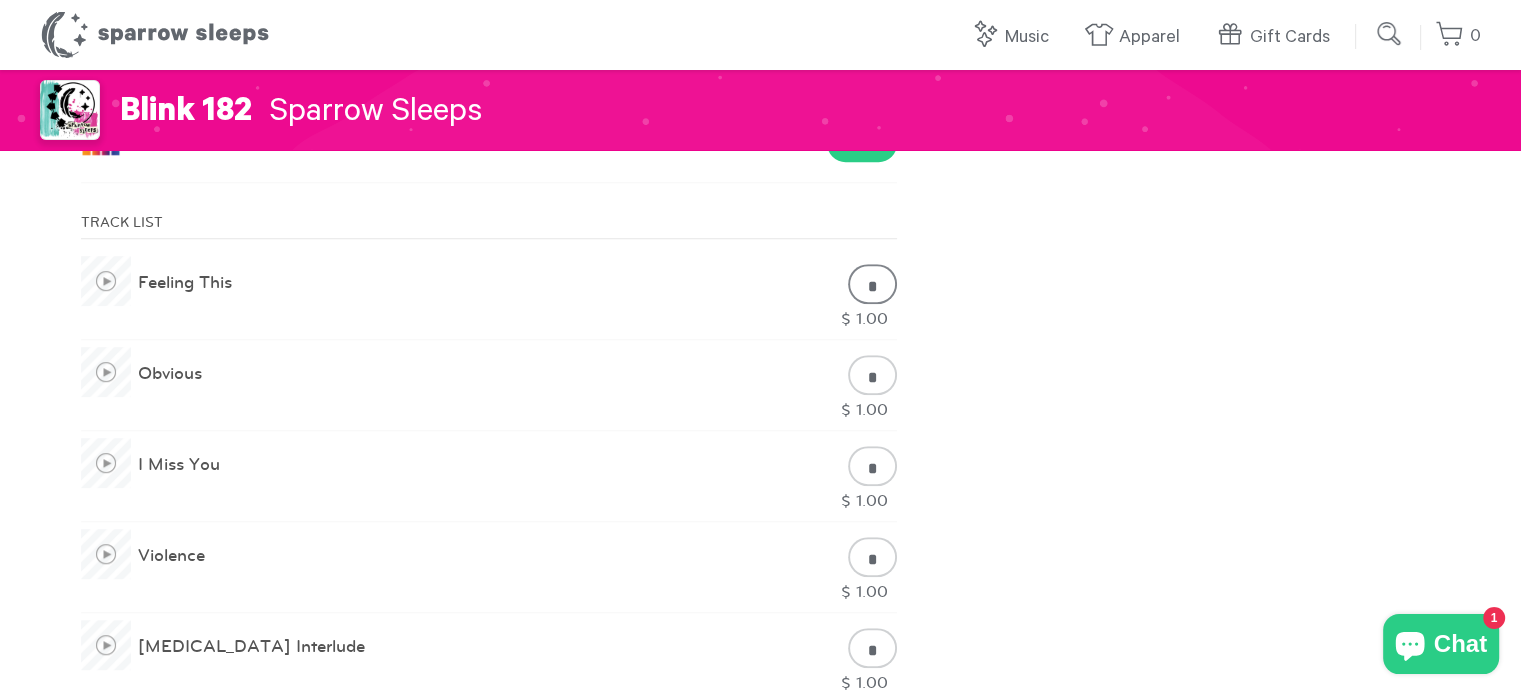 click on "*" at bounding box center (872, 284) 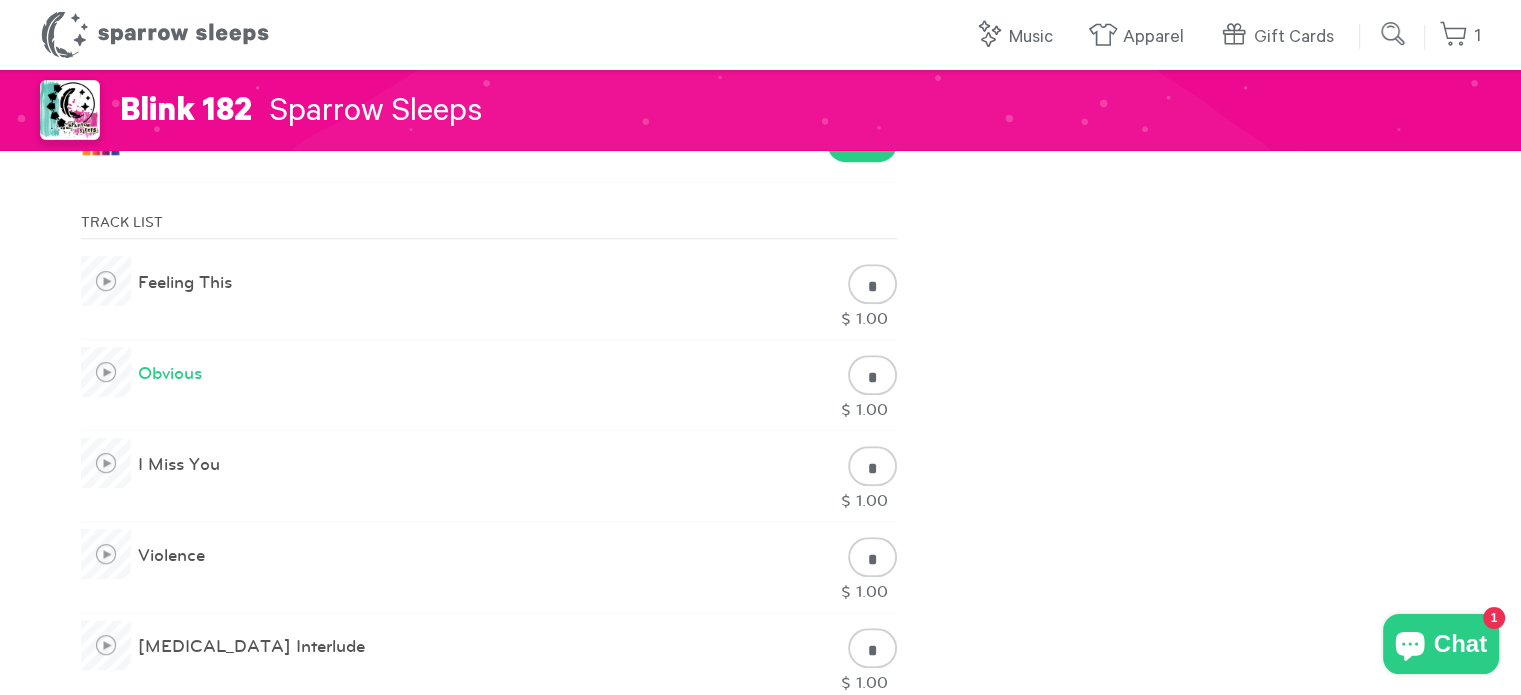 click at bounding box center [106, 372] 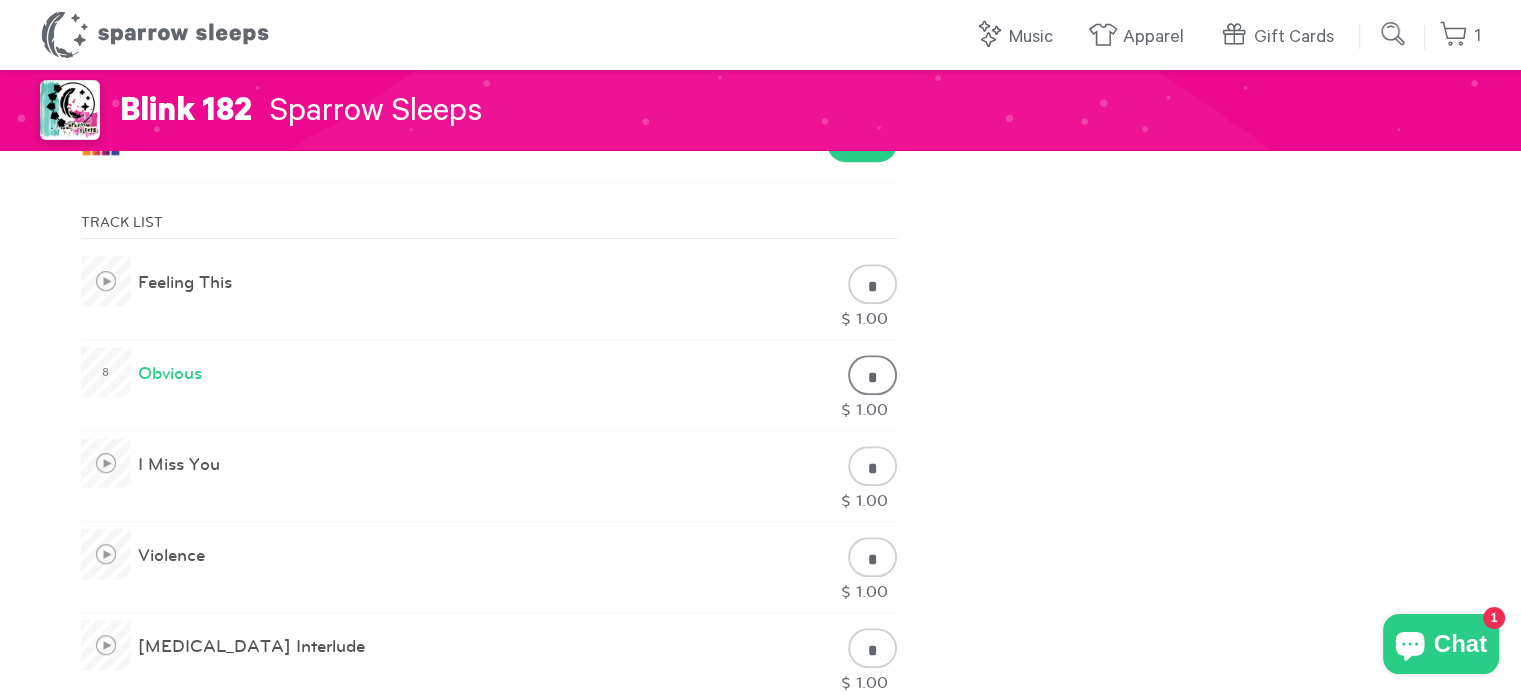 click on "*" at bounding box center [872, 375] 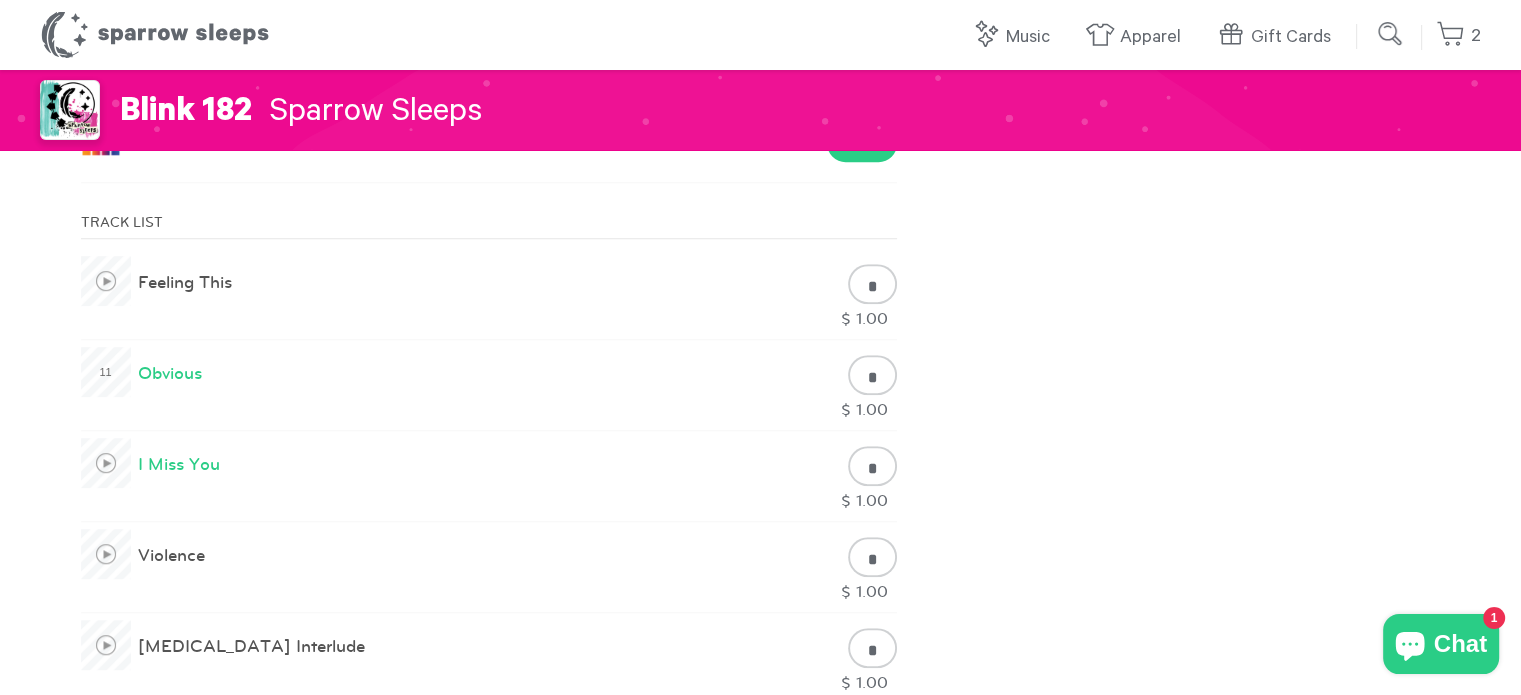 click at bounding box center (106, 463) 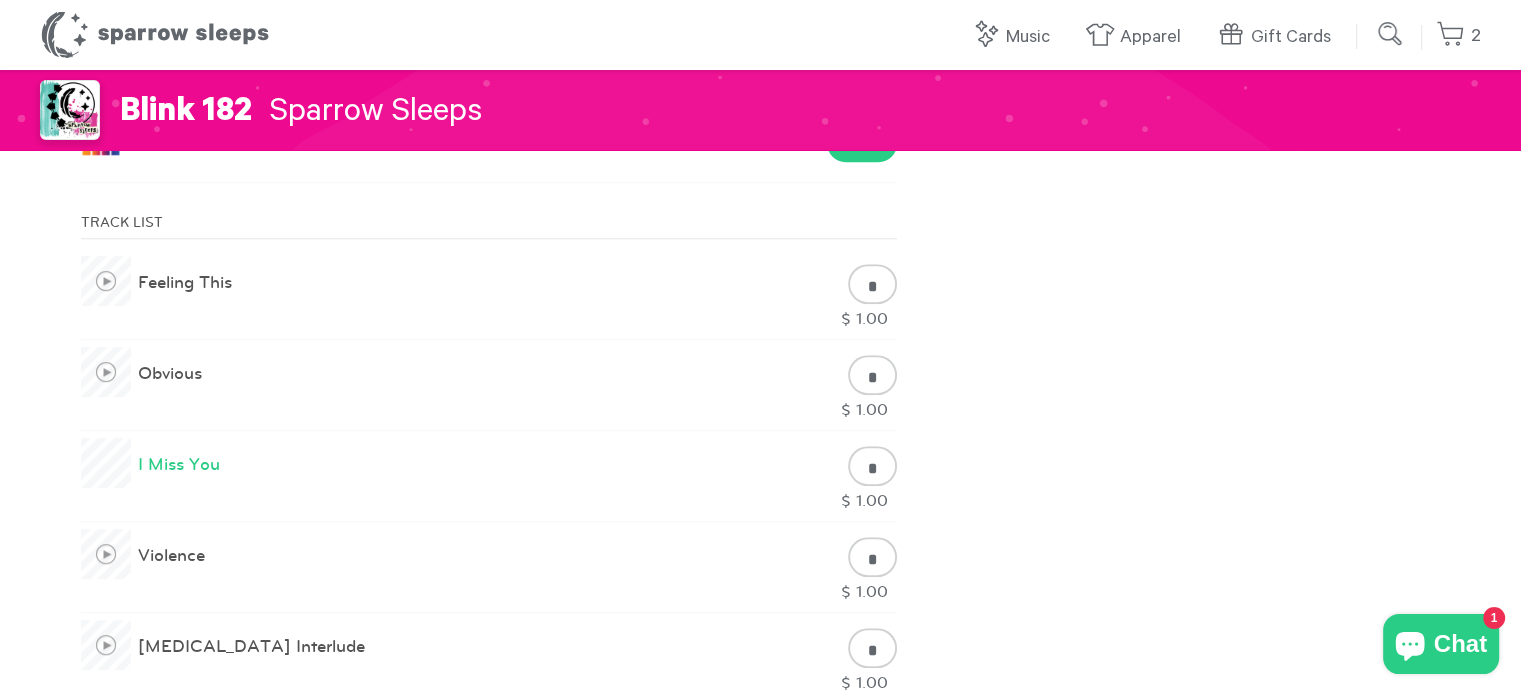 type on "*" 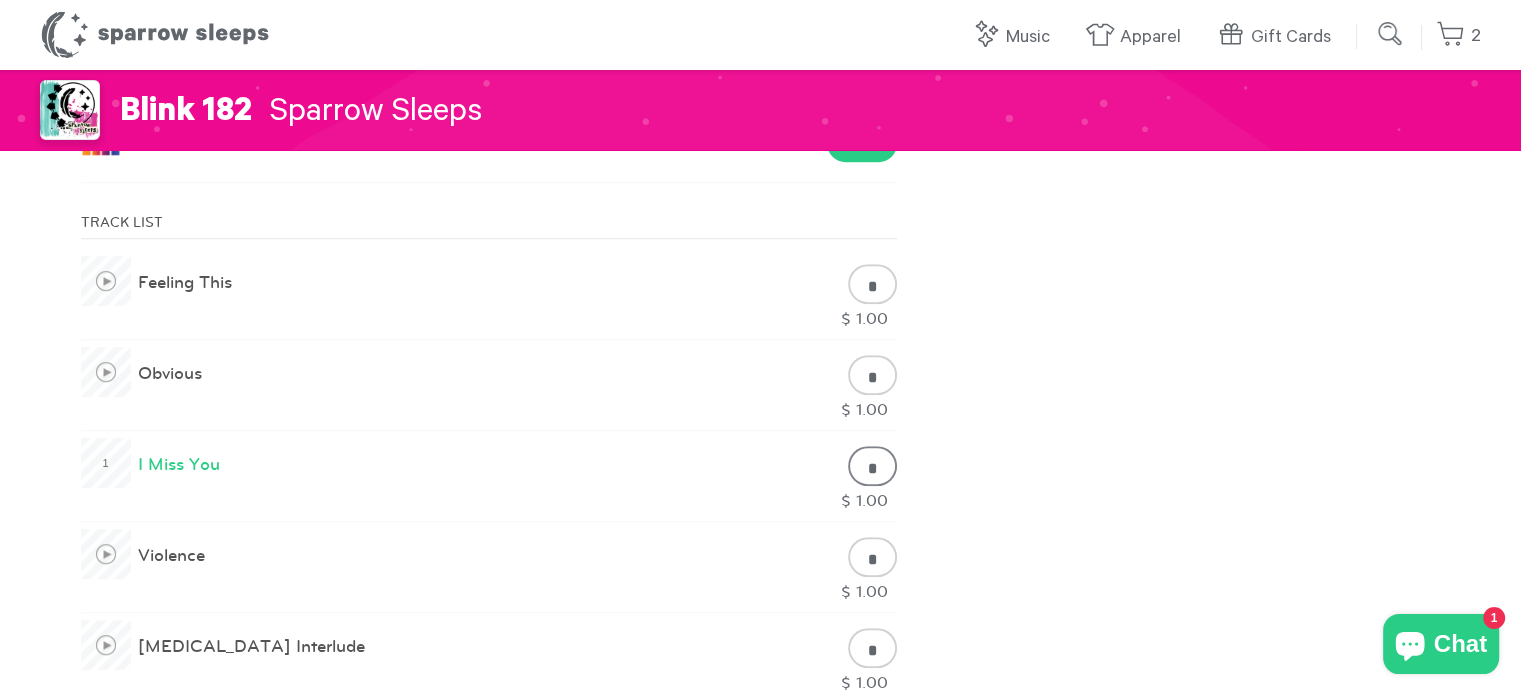 click on "*" at bounding box center (872, 466) 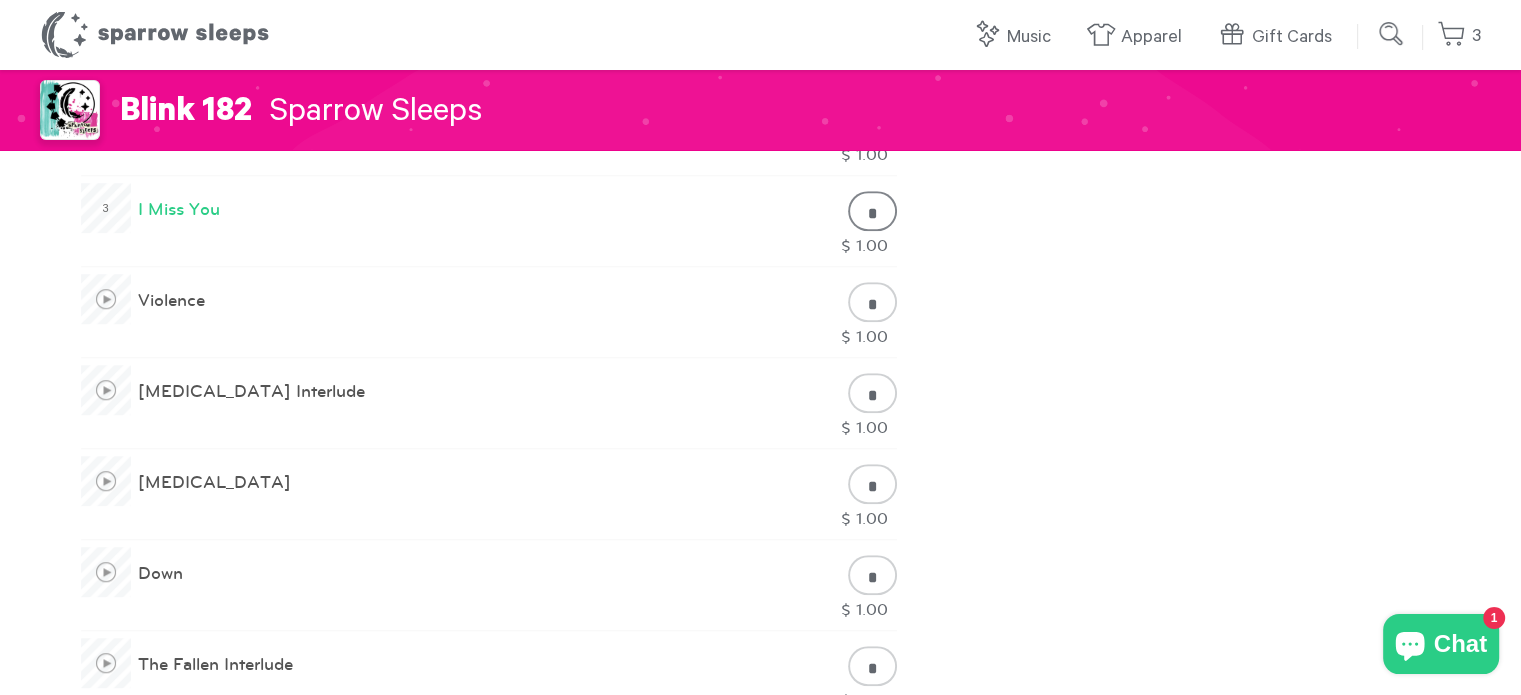 scroll, scrollTop: 1200, scrollLeft: 0, axis: vertical 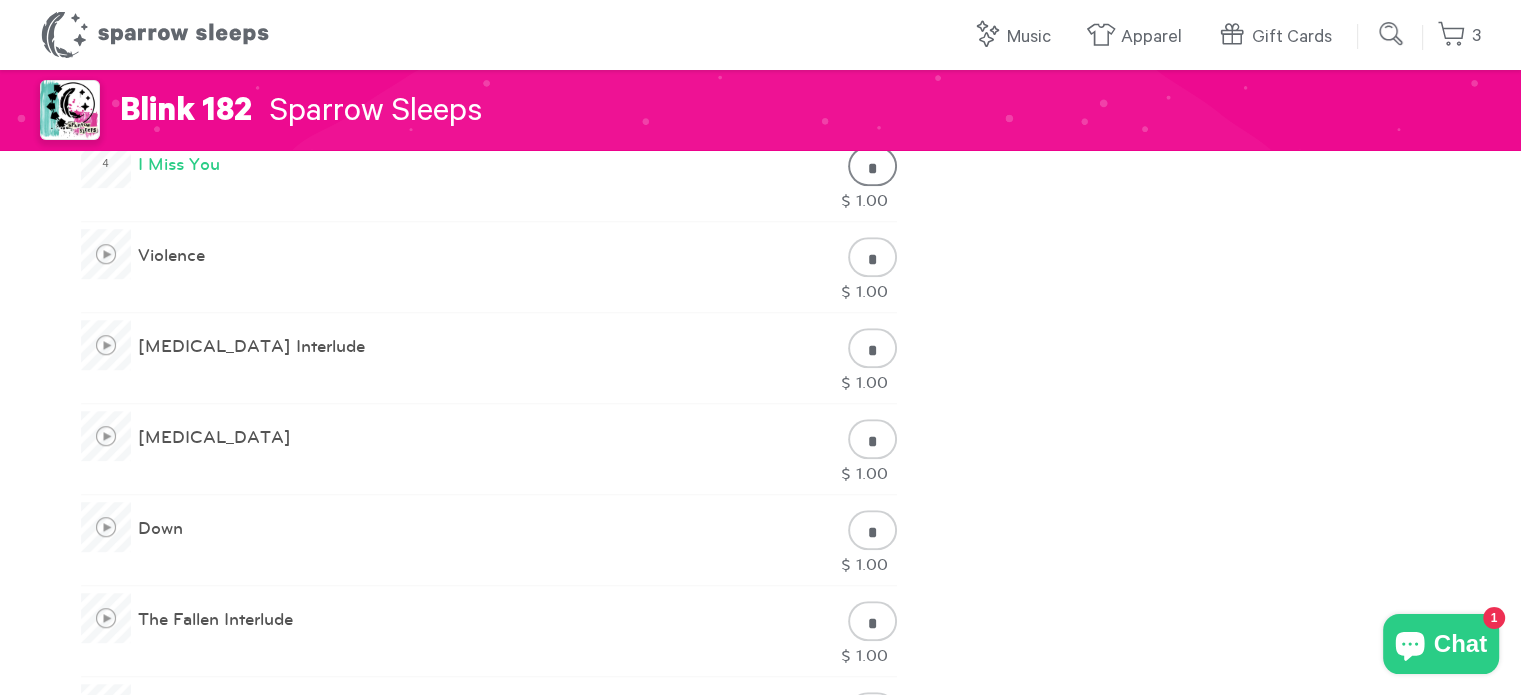 type on "*" 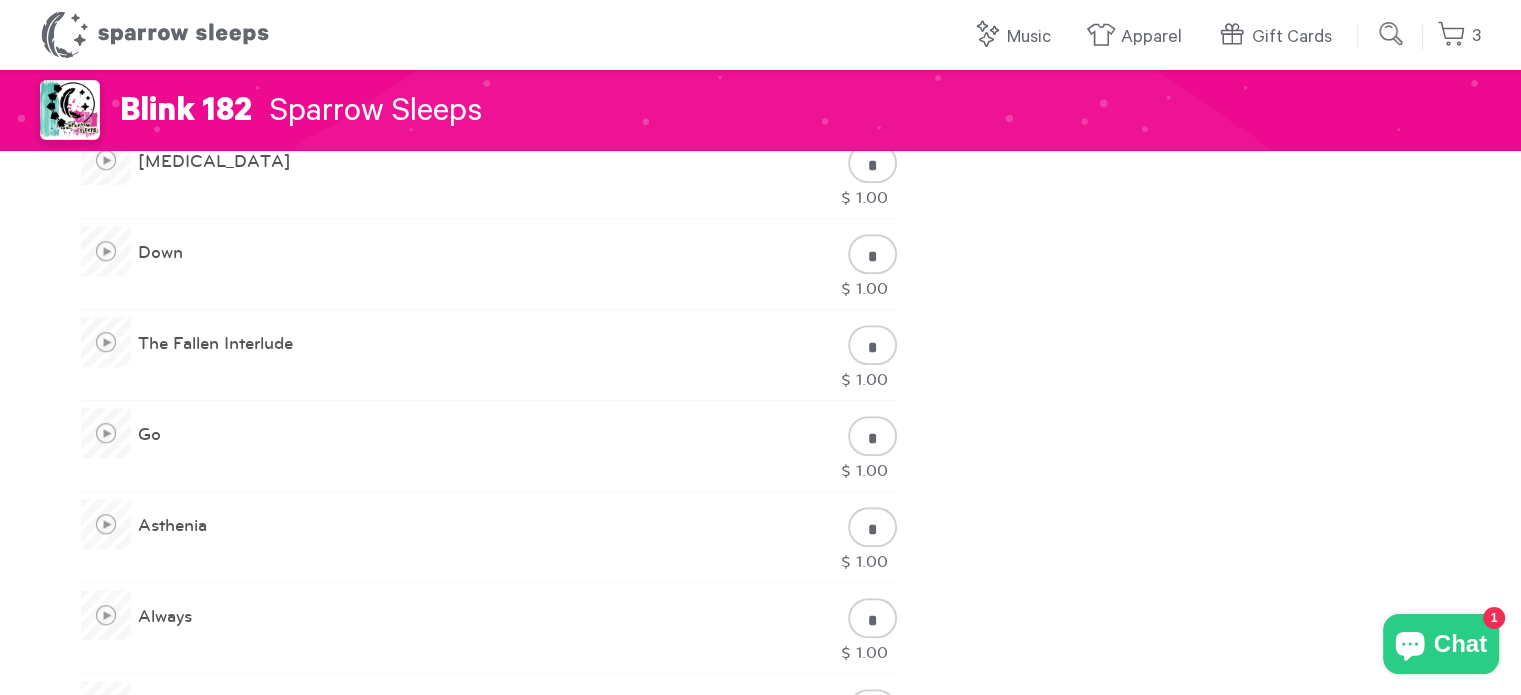 scroll, scrollTop: 1500, scrollLeft: 0, axis: vertical 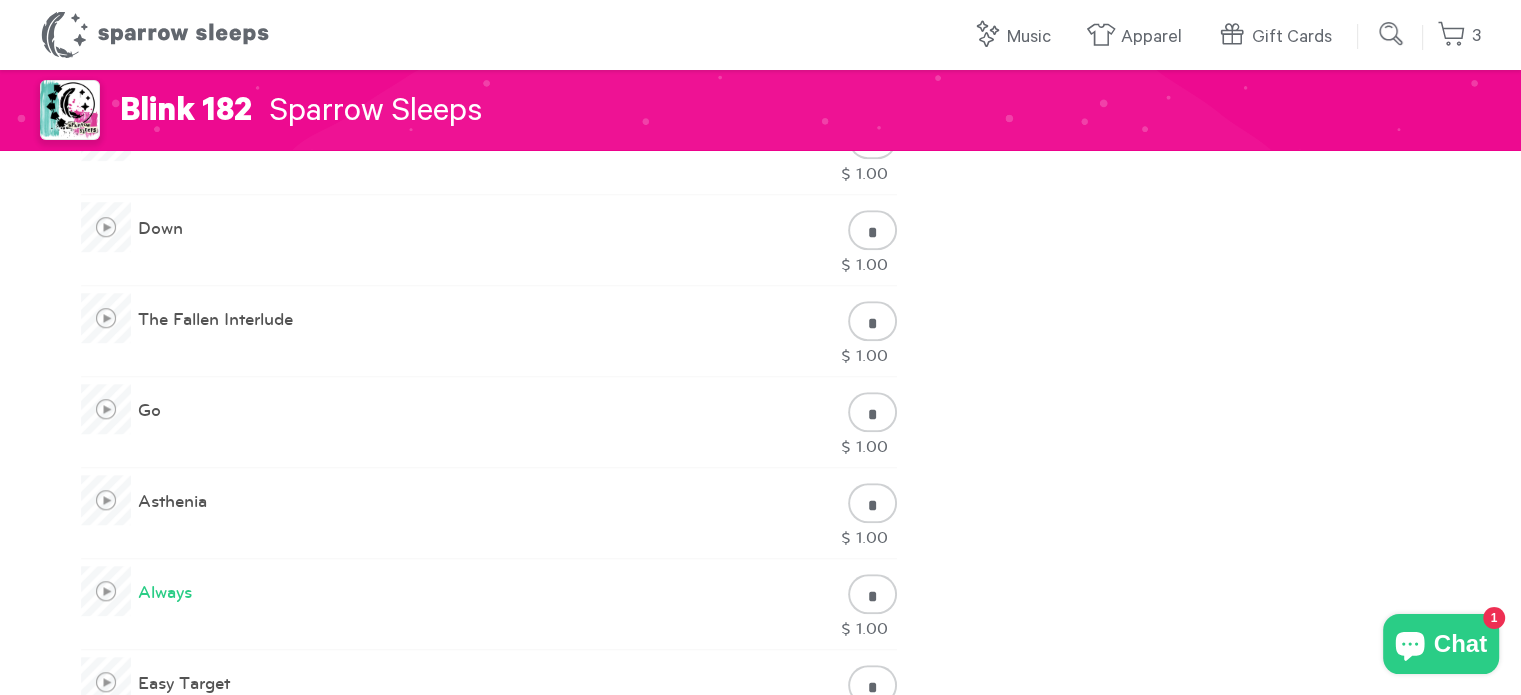 click at bounding box center (106, 591) 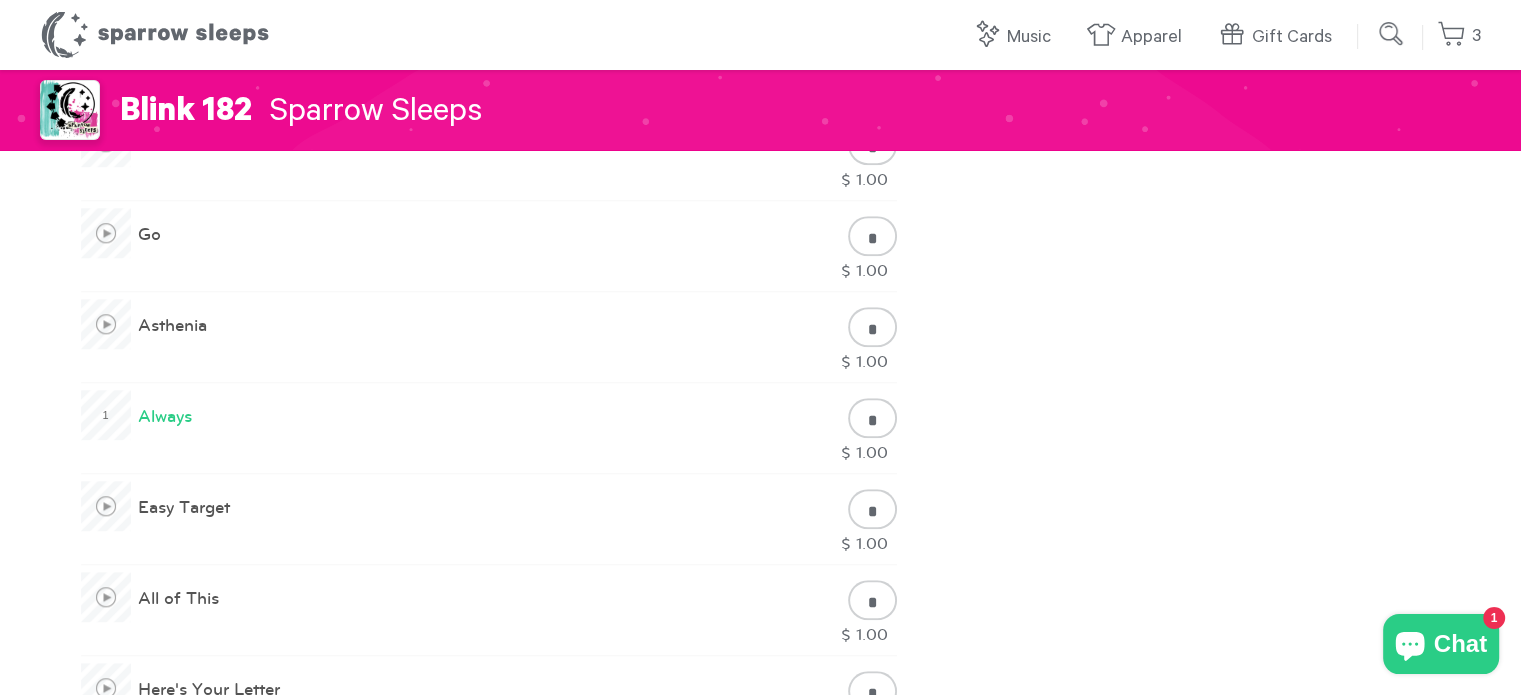 scroll, scrollTop: 1700, scrollLeft: 0, axis: vertical 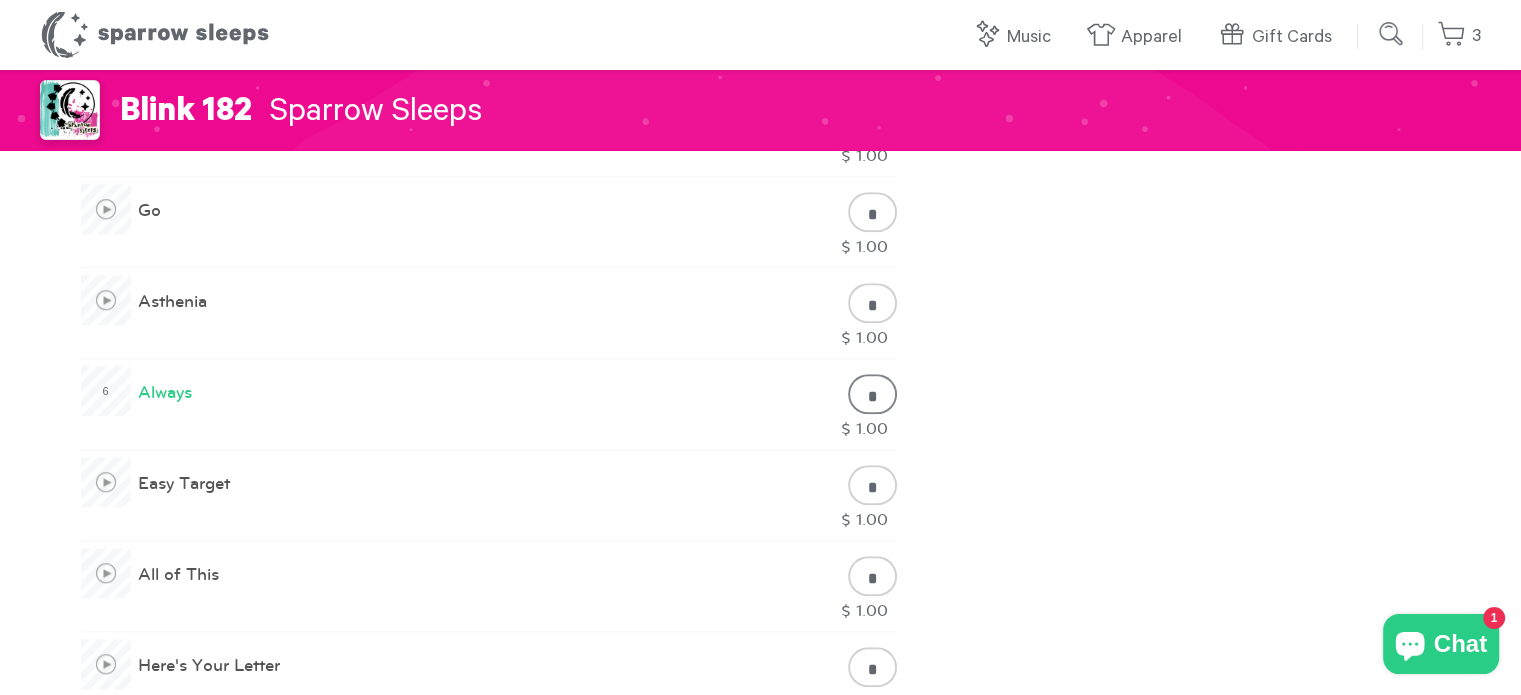 click on "*" at bounding box center [872, 394] 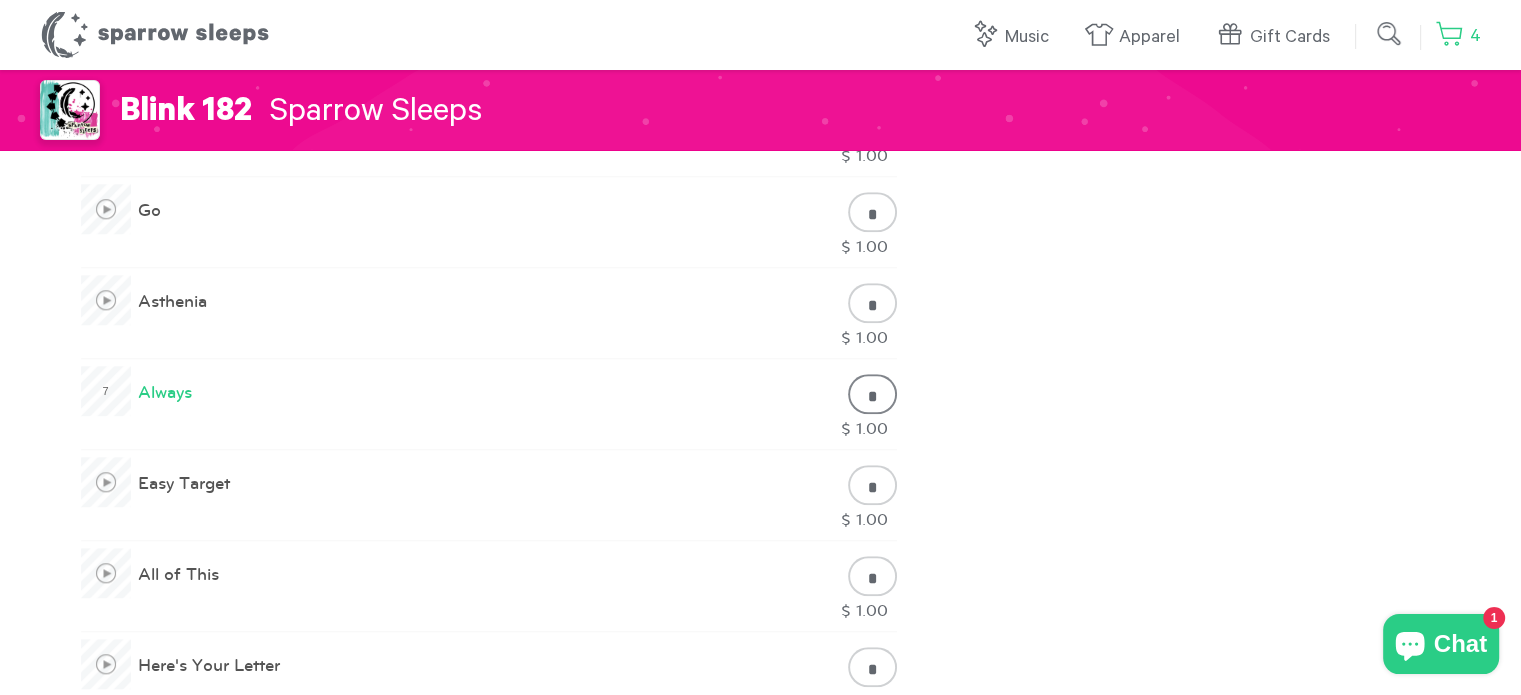 scroll, scrollTop: 1900, scrollLeft: 0, axis: vertical 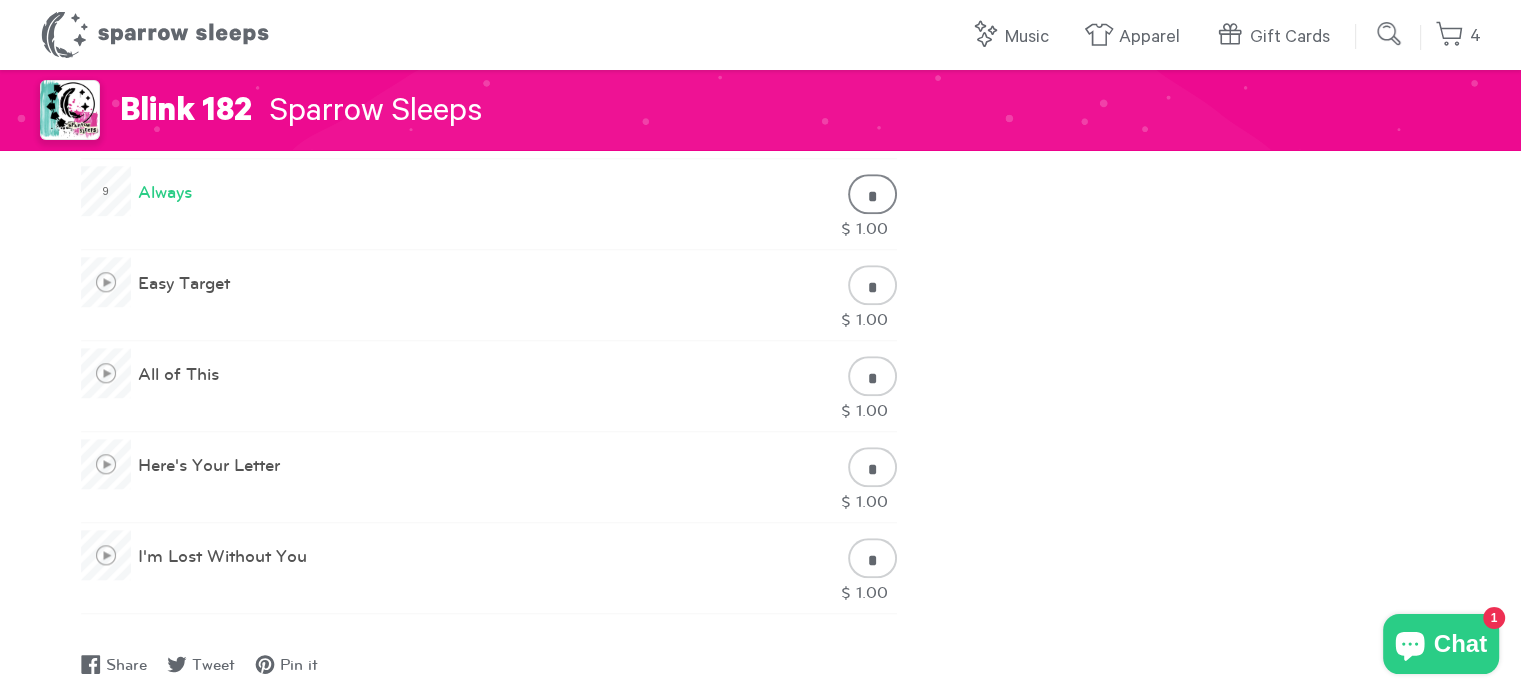 type on "*" 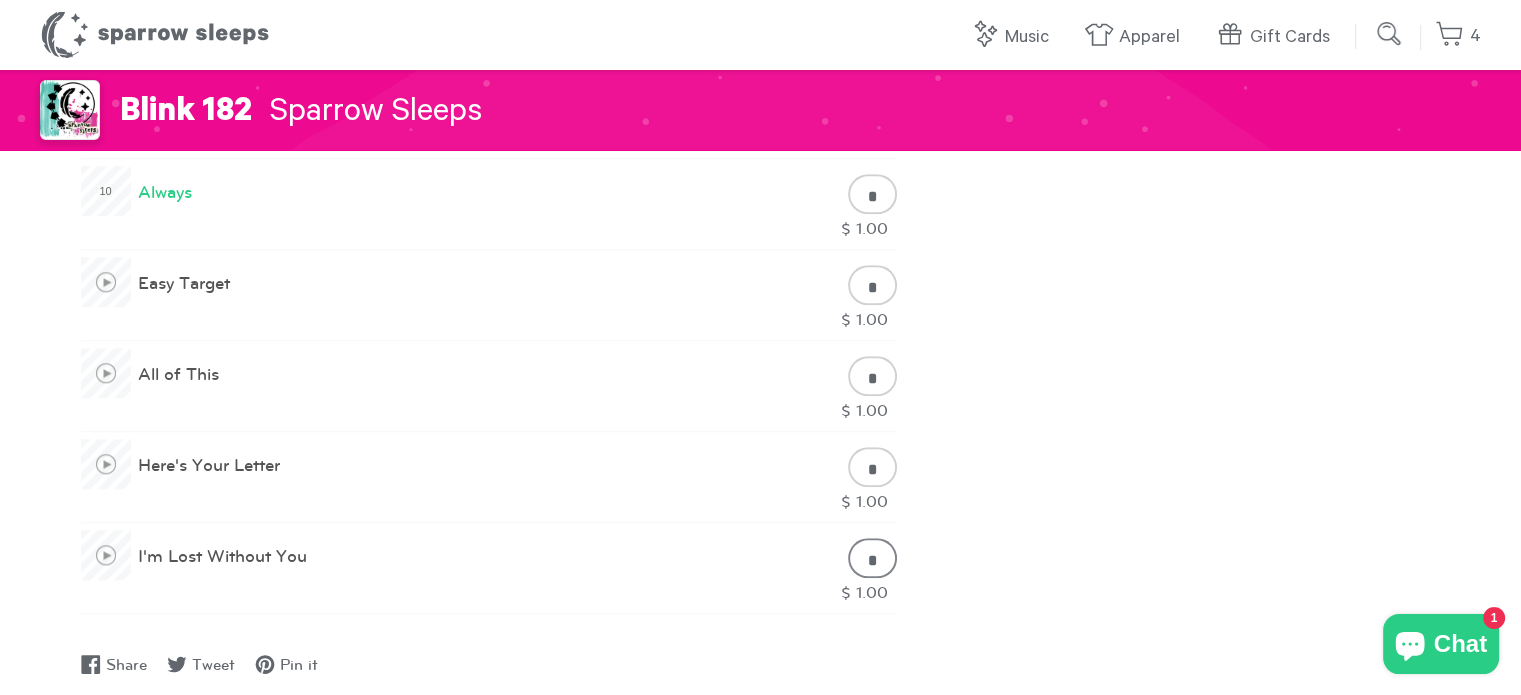 click on "*" at bounding box center (872, 558) 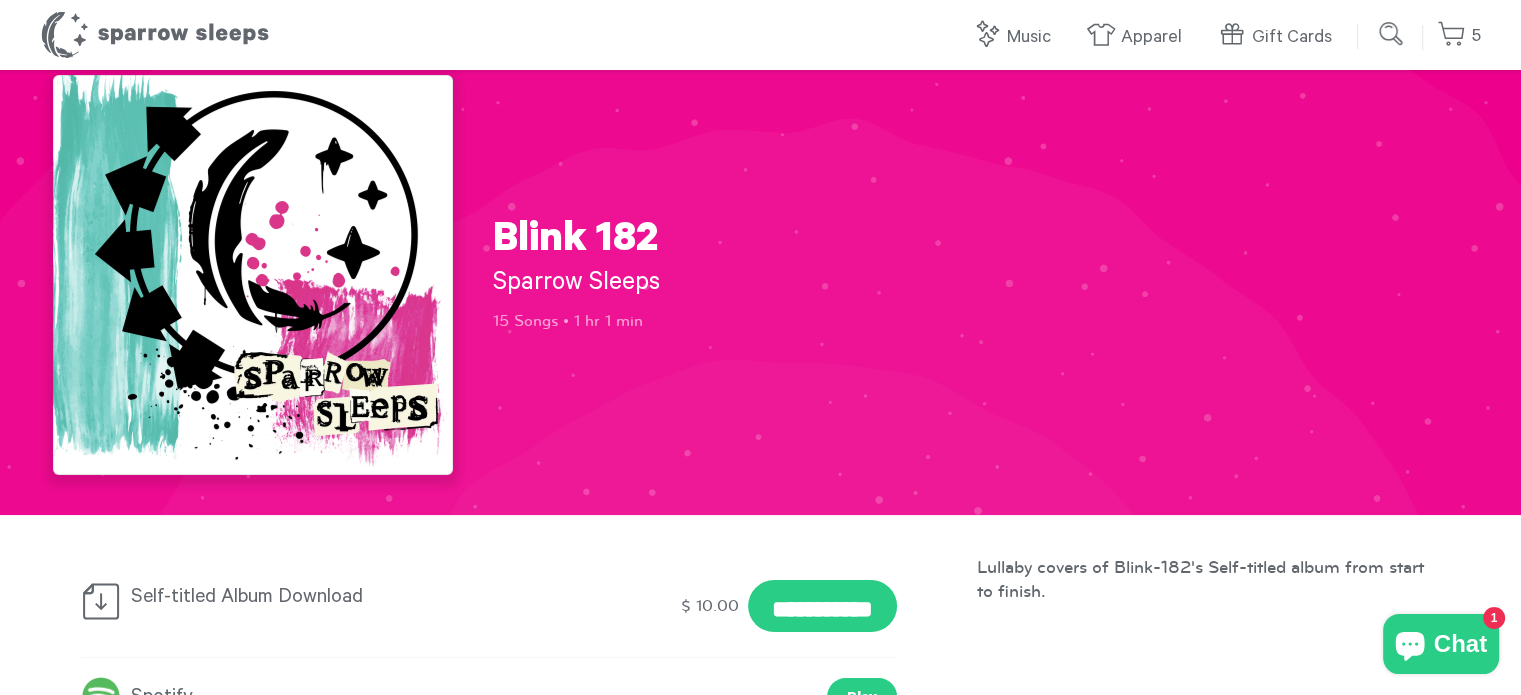 scroll, scrollTop: 0, scrollLeft: 0, axis: both 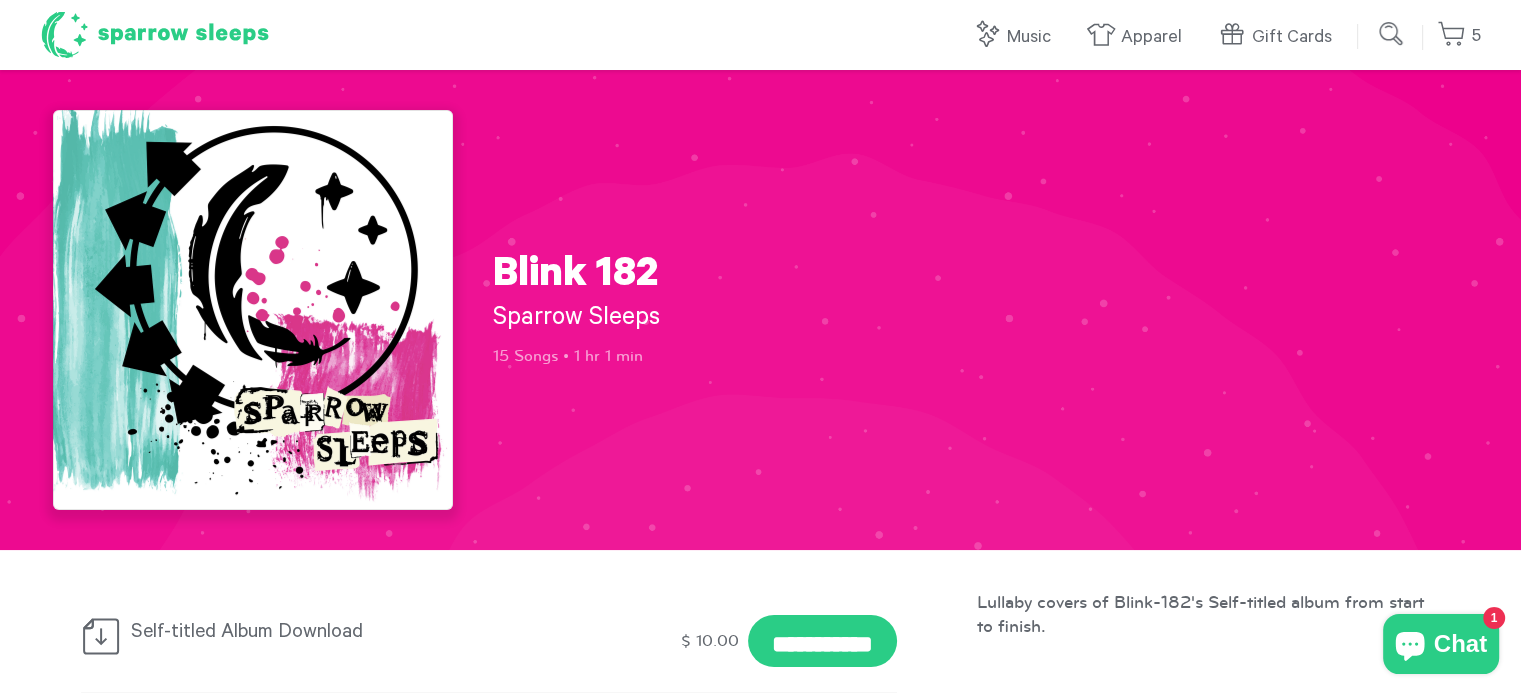 type on "*" 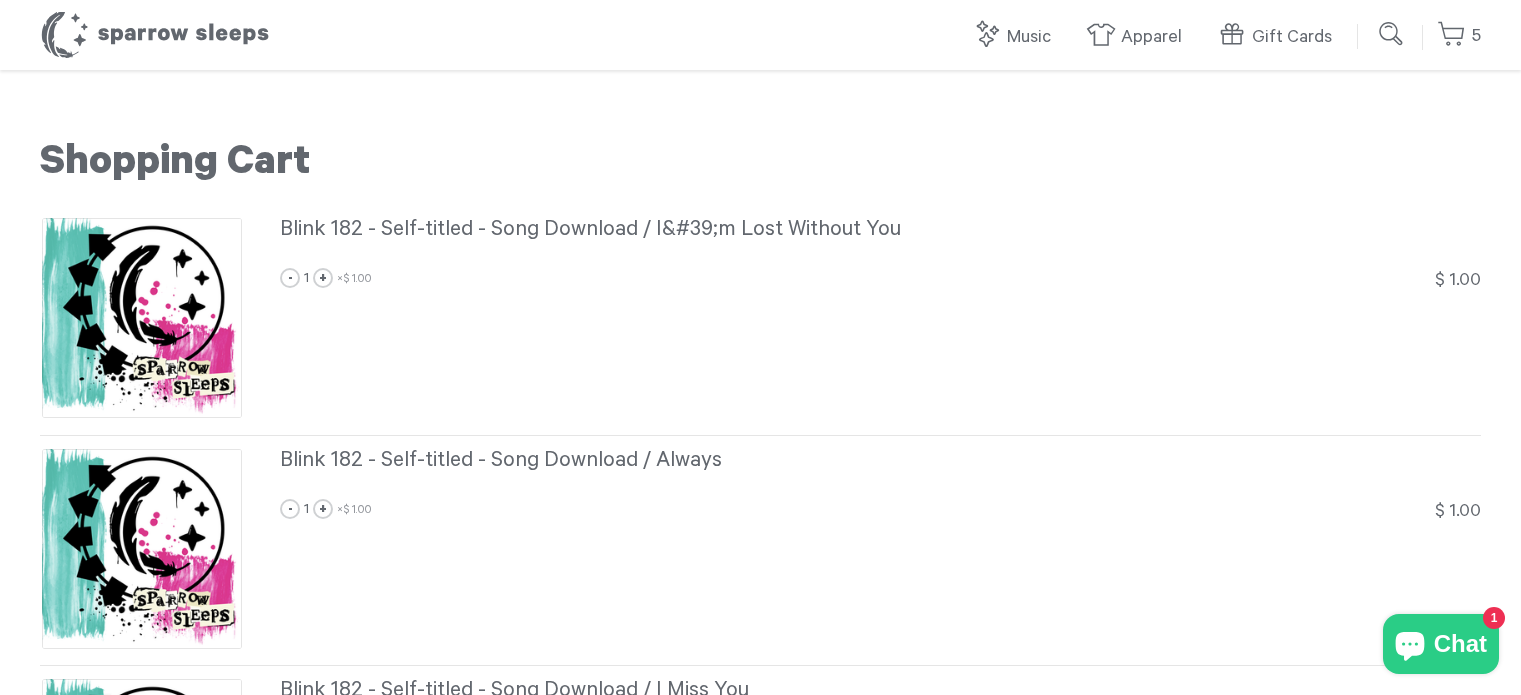 scroll, scrollTop: 0, scrollLeft: 0, axis: both 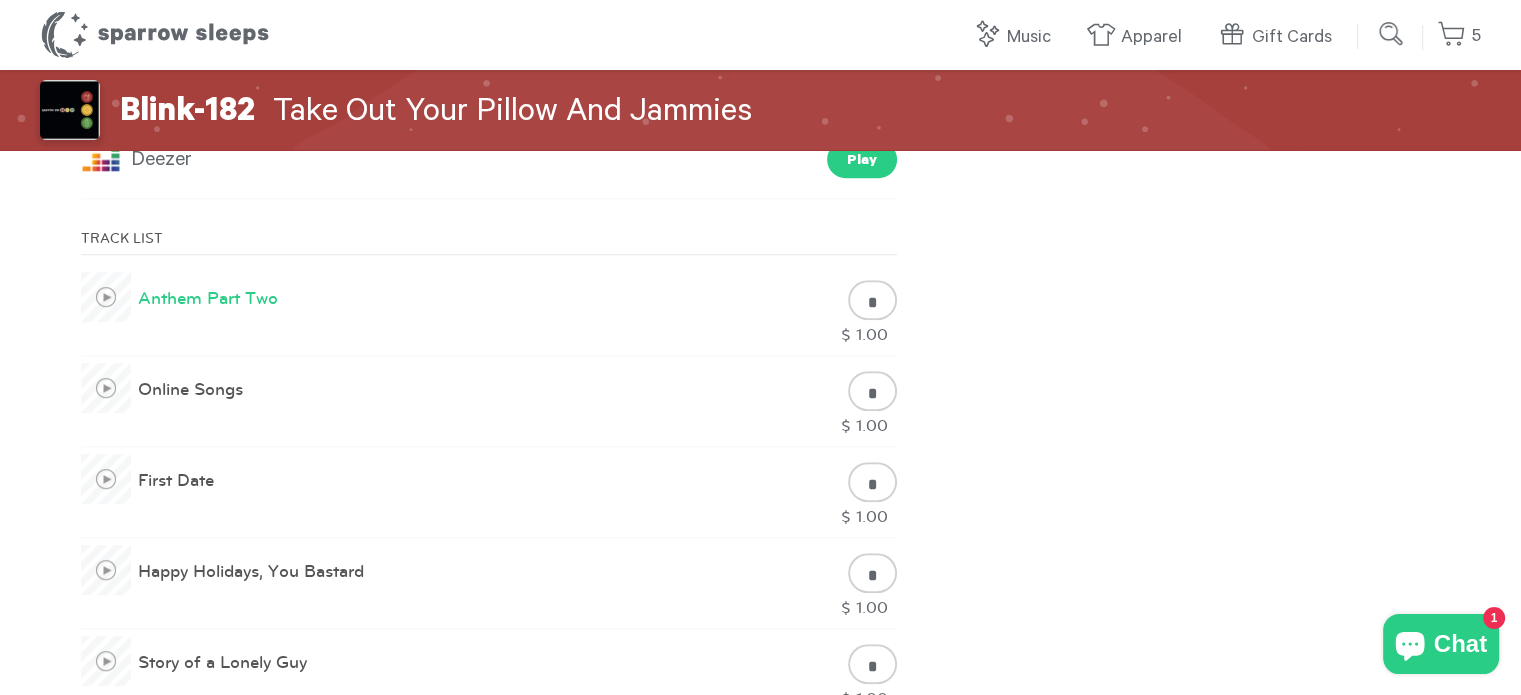 click at bounding box center (106, 297) 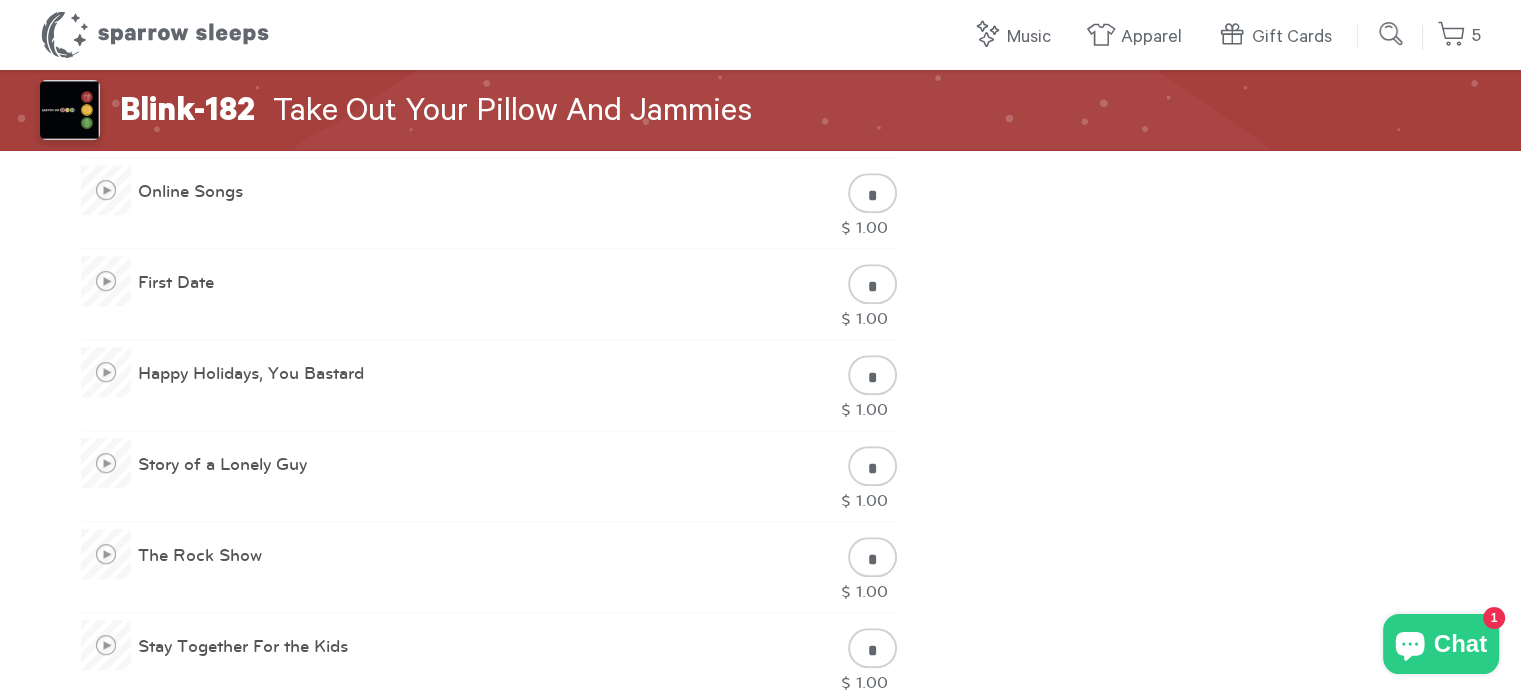 scroll, scrollTop: 1100, scrollLeft: 0, axis: vertical 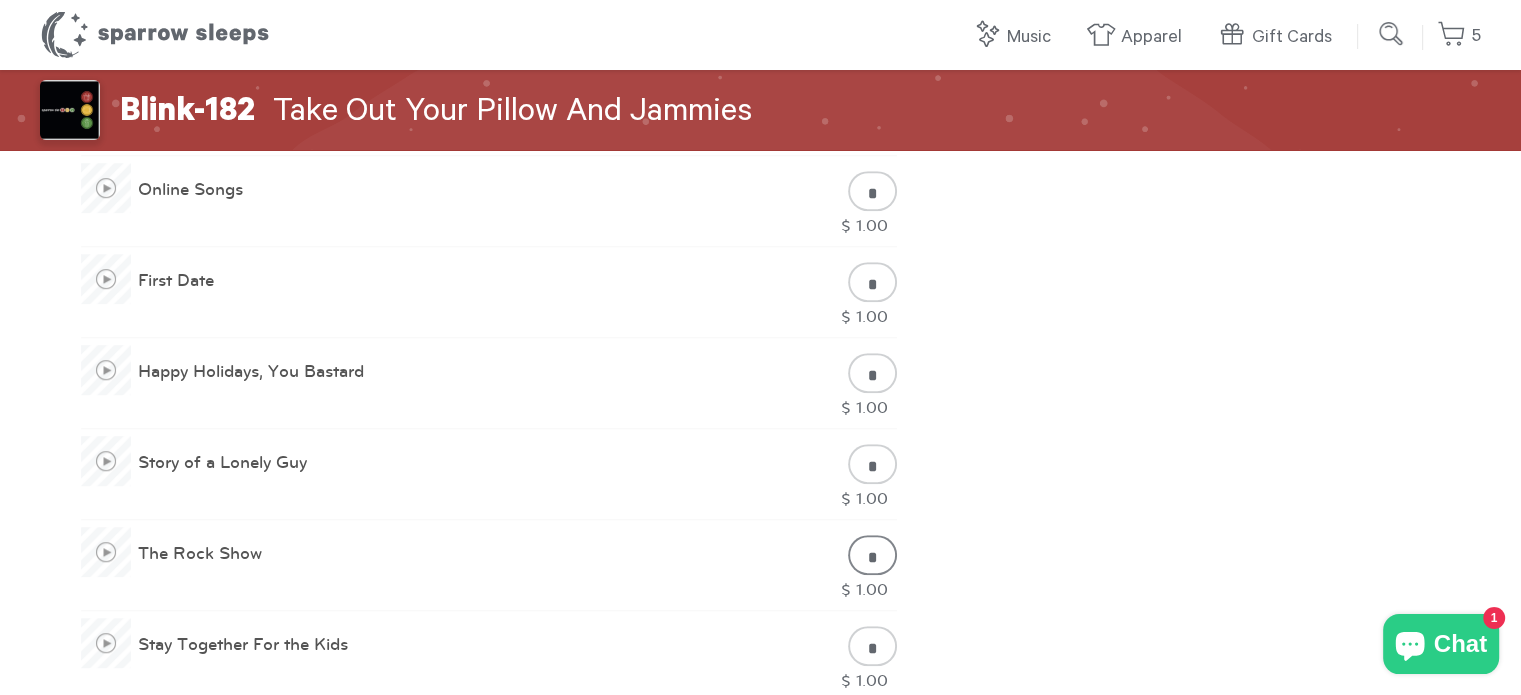 click on "*" at bounding box center [872, 555] 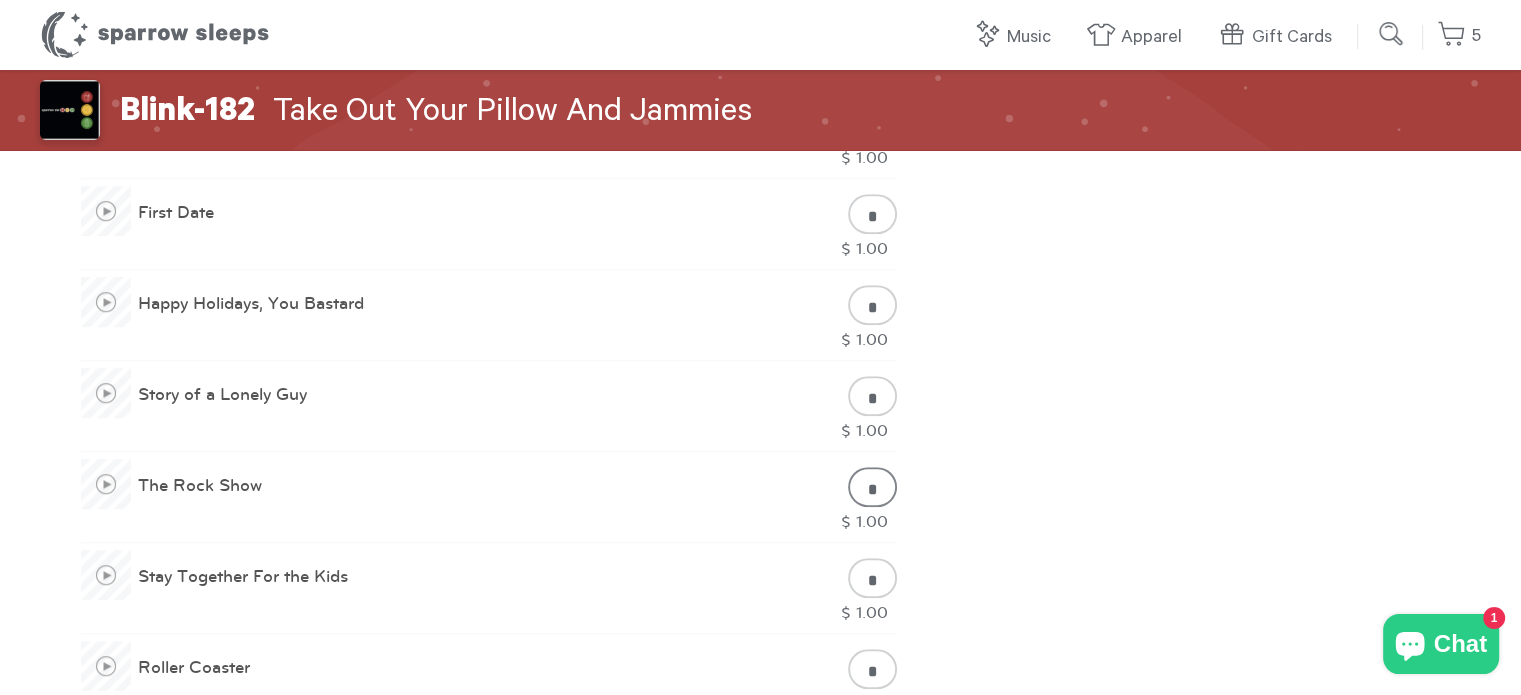 scroll, scrollTop: 1300, scrollLeft: 0, axis: vertical 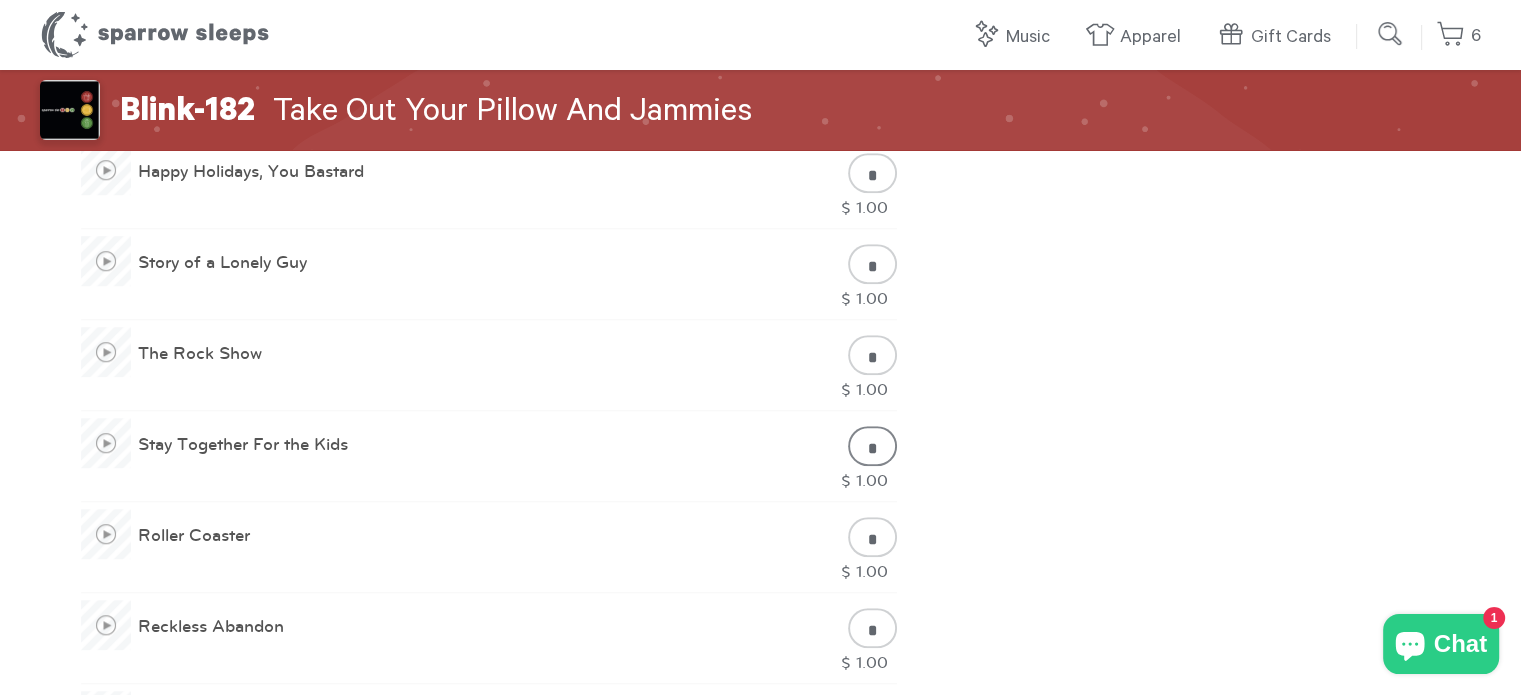 click on "*" at bounding box center [872, 446] 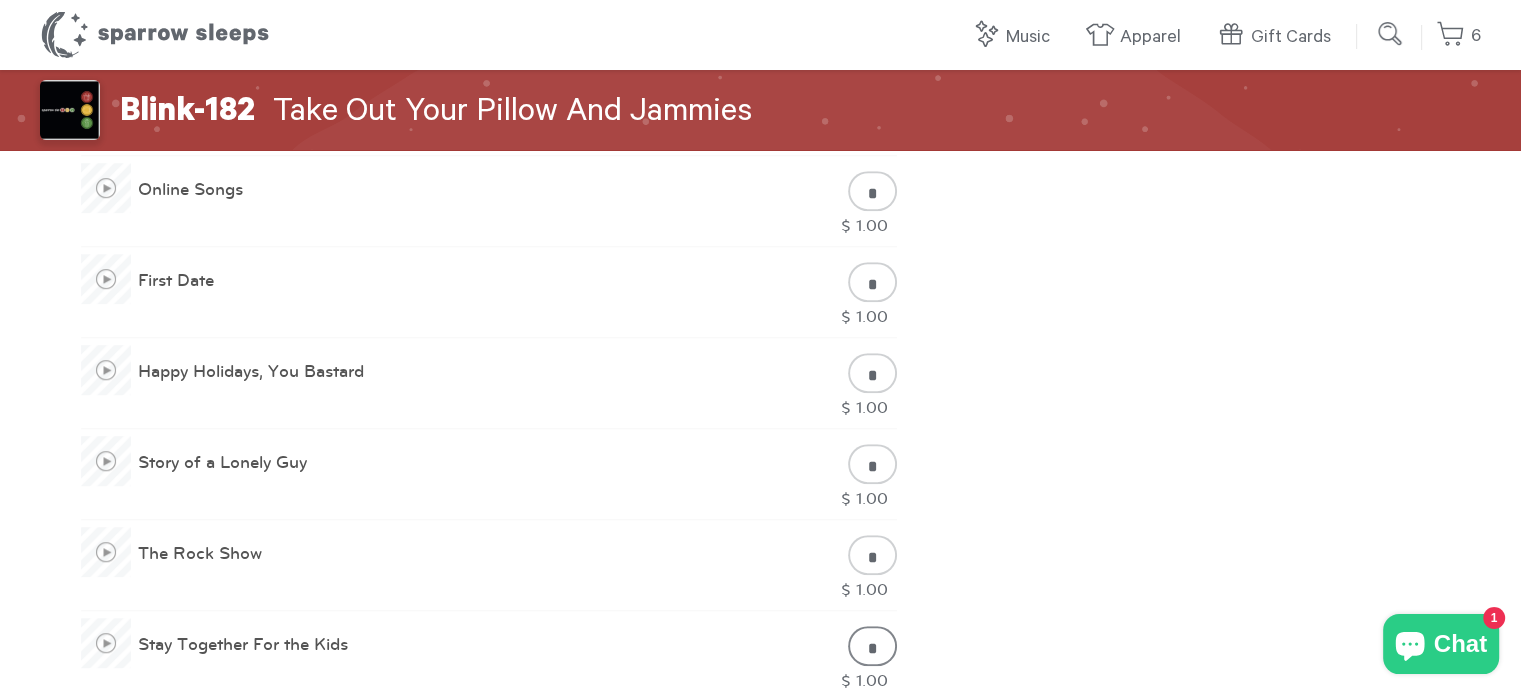 scroll, scrollTop: 900, scrollLeft: 0, axis: vertical 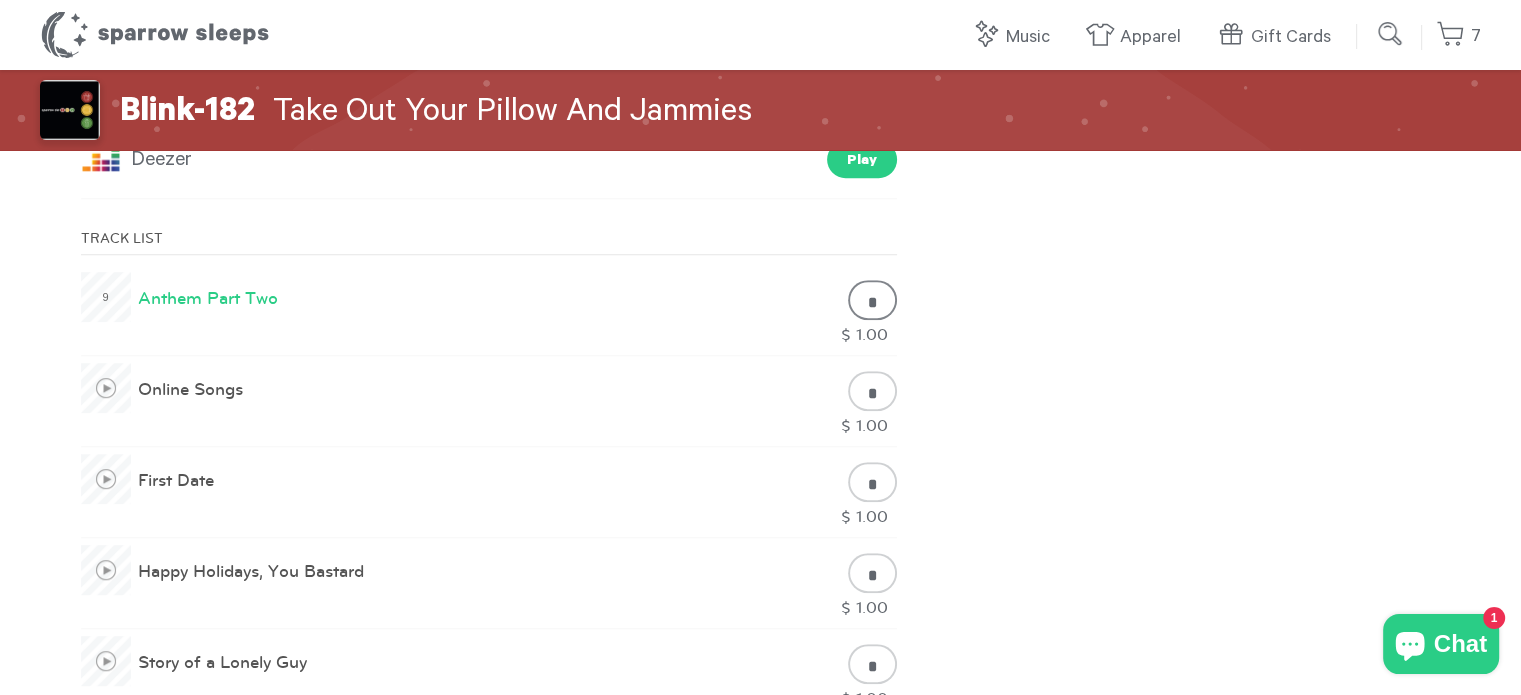 type on "*" 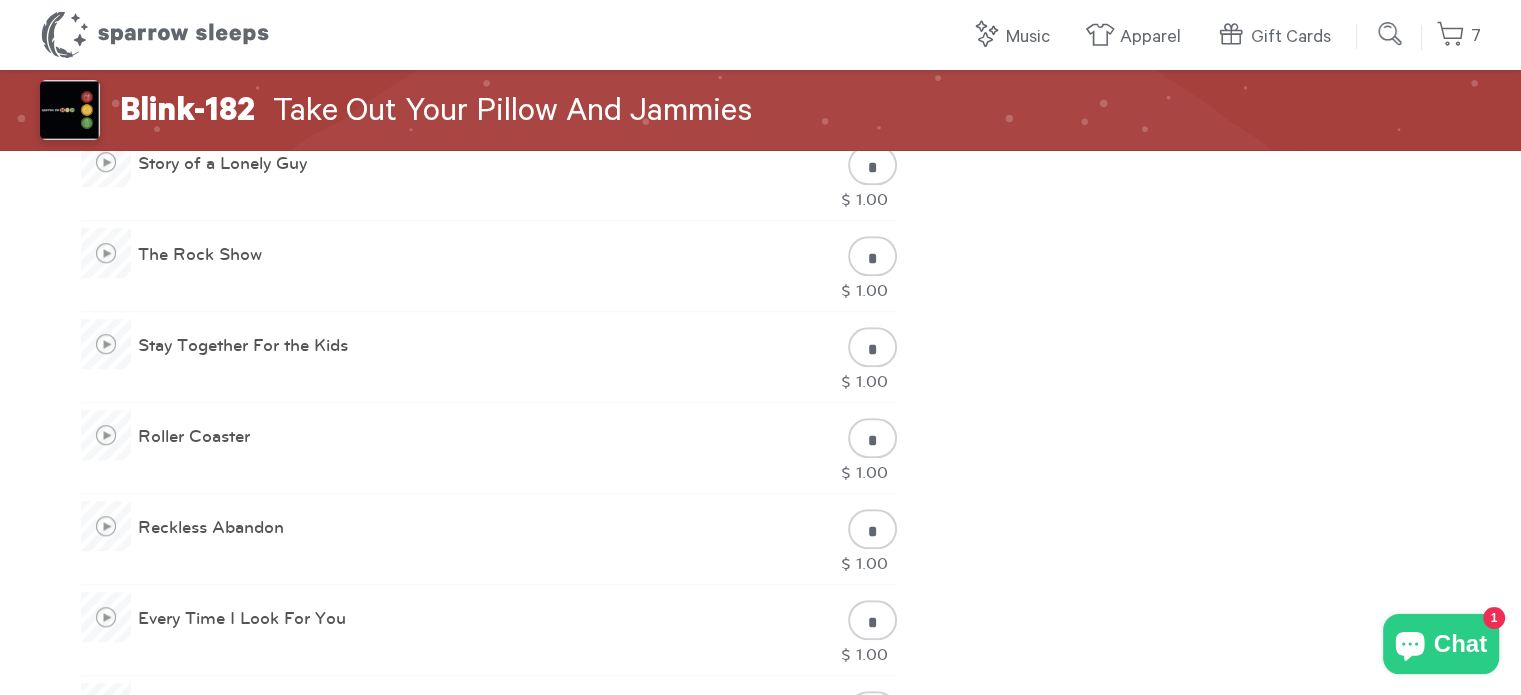 scroll, scrollTop: 1400, scrollLeft: 0, axis: vertical 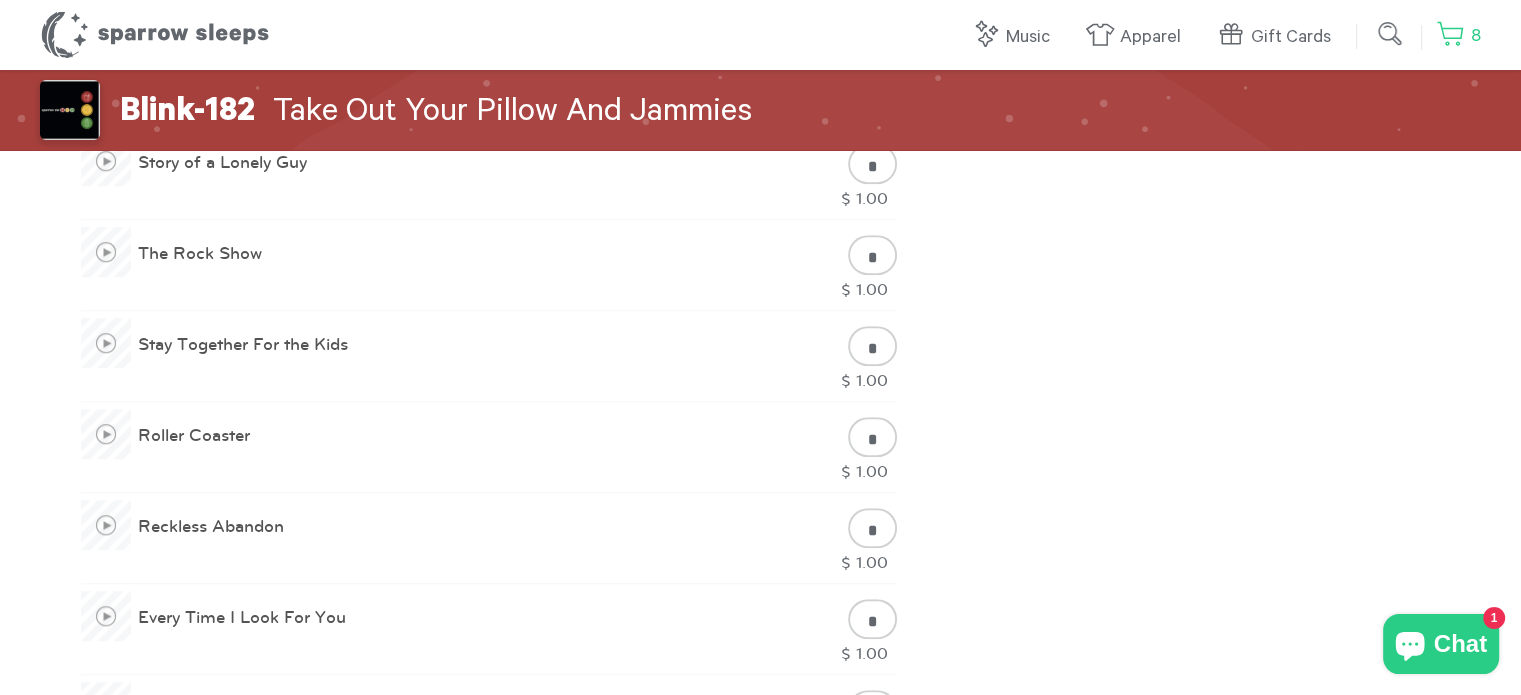 type on "*" 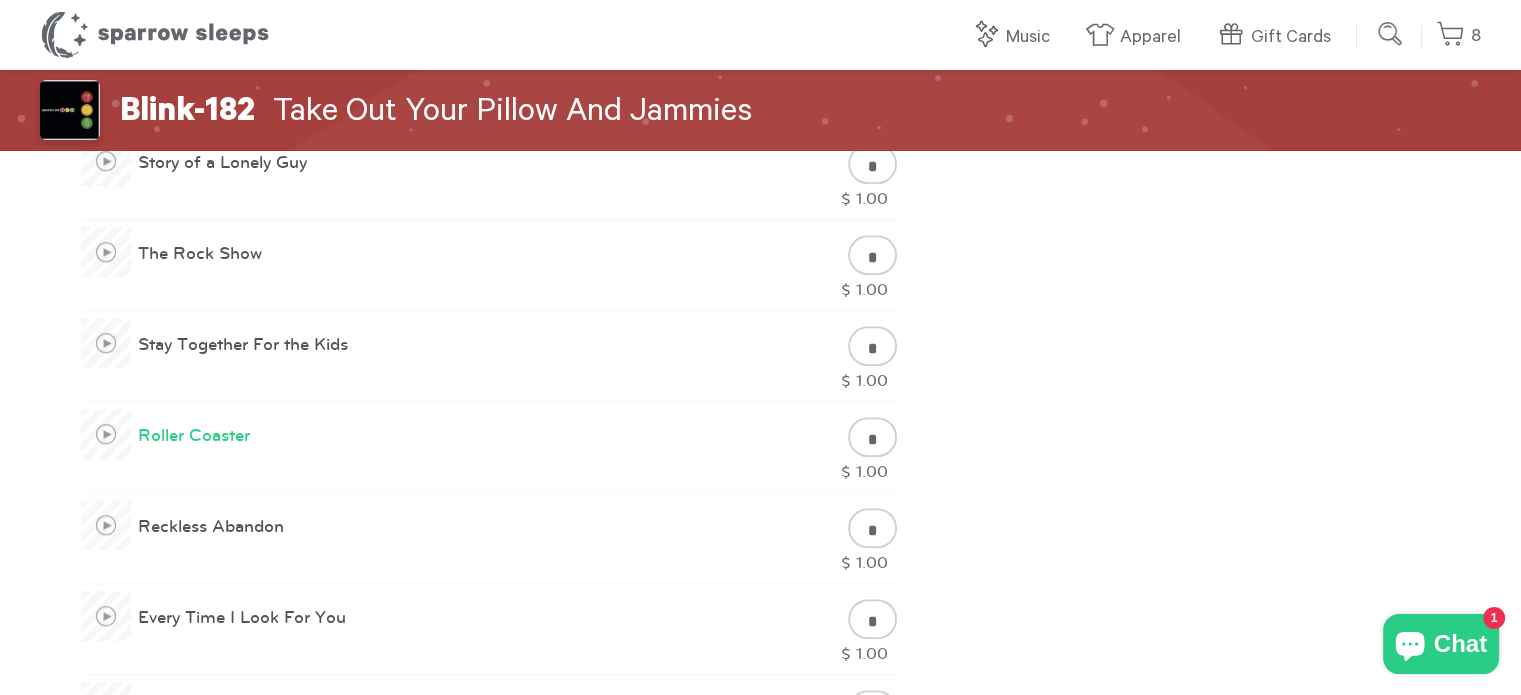 type on "*" 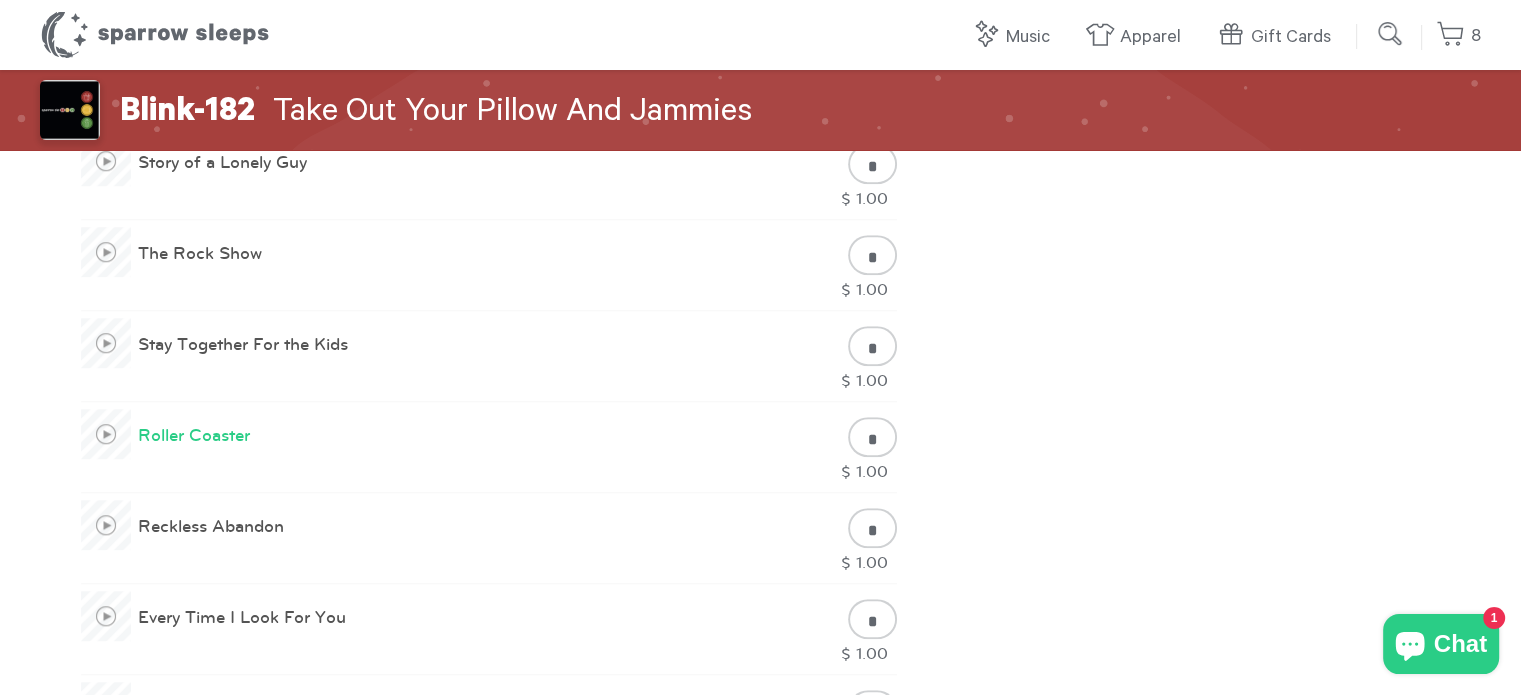 scroll, scrollTop: 1396, scrollLeft: 0, axis: vertical 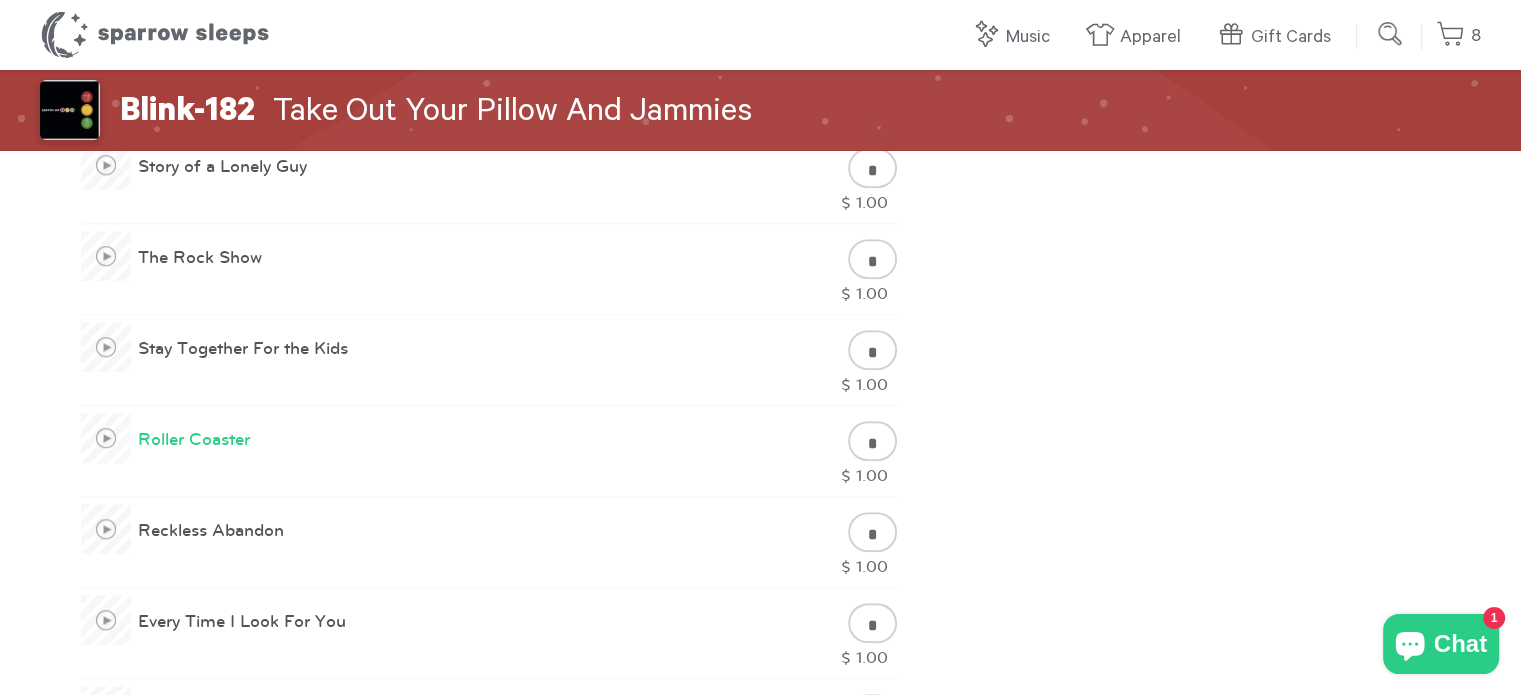 click at bounding box center [106, 438] 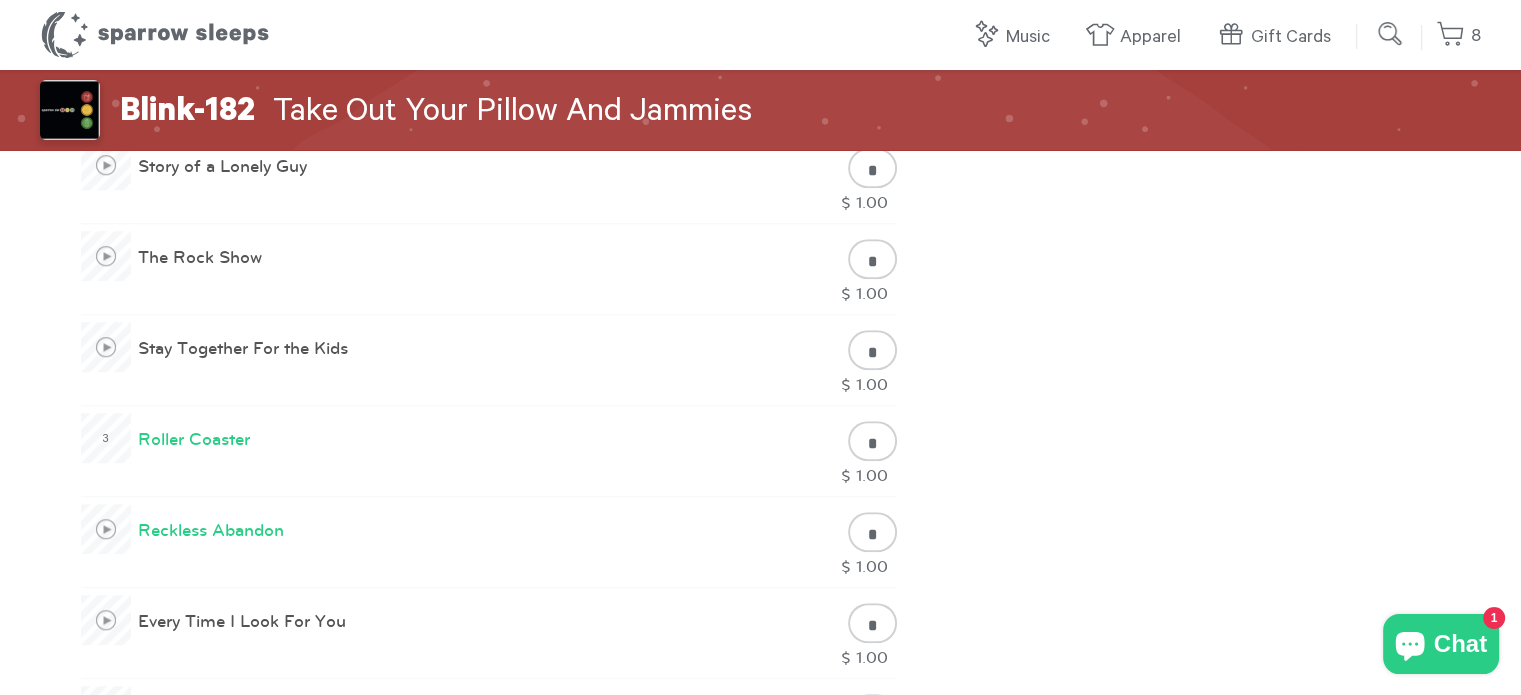 click at bounding box center [106, 529] 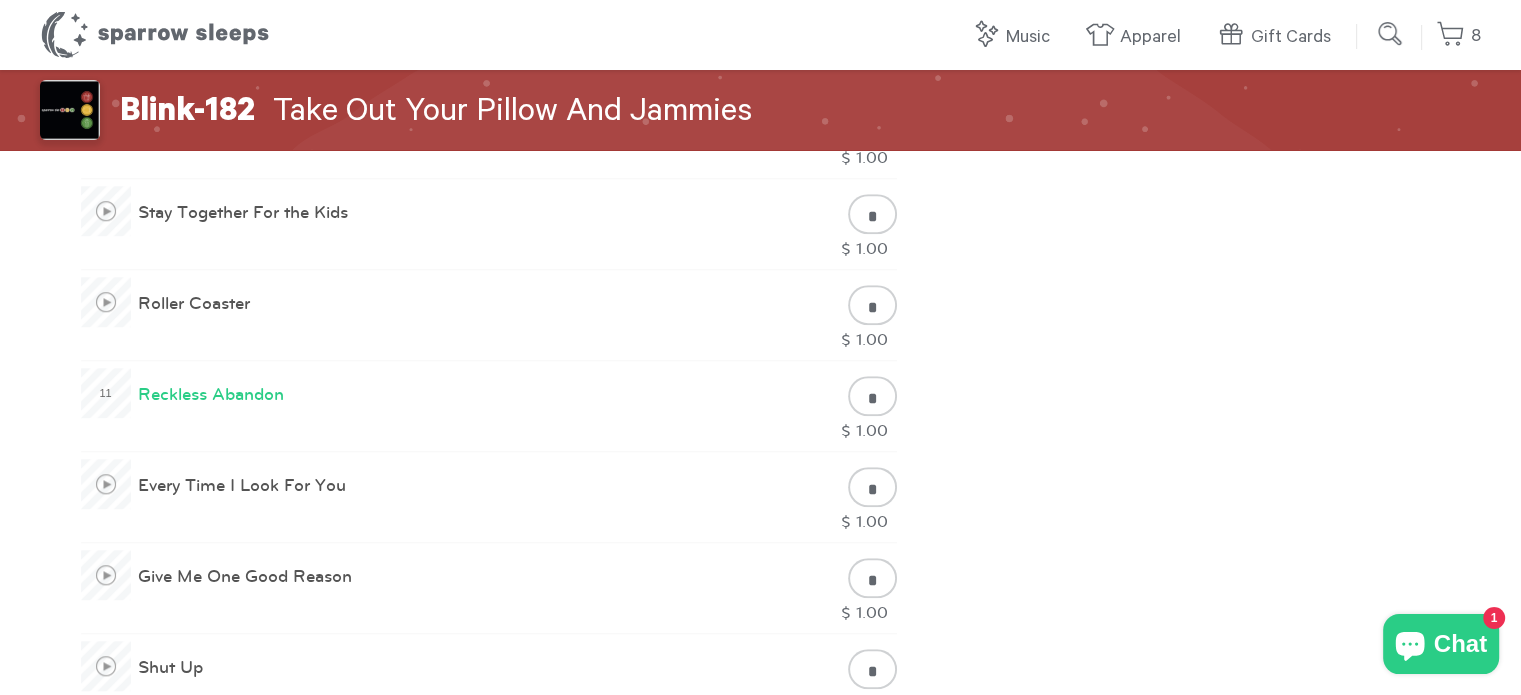 scroll, scrollTop: 1496, scrollLeft: 0, axis: vertical 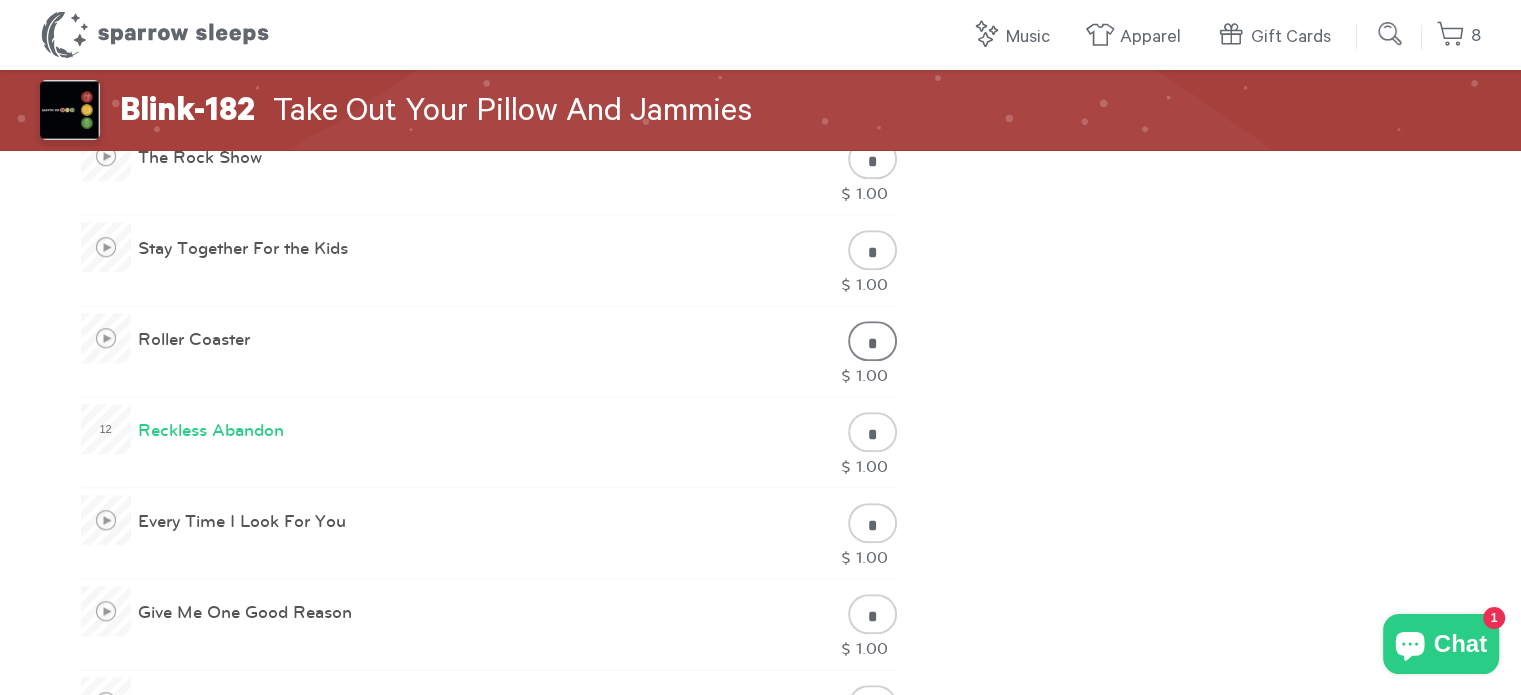 click on "*" at bounding box center (872, 341) 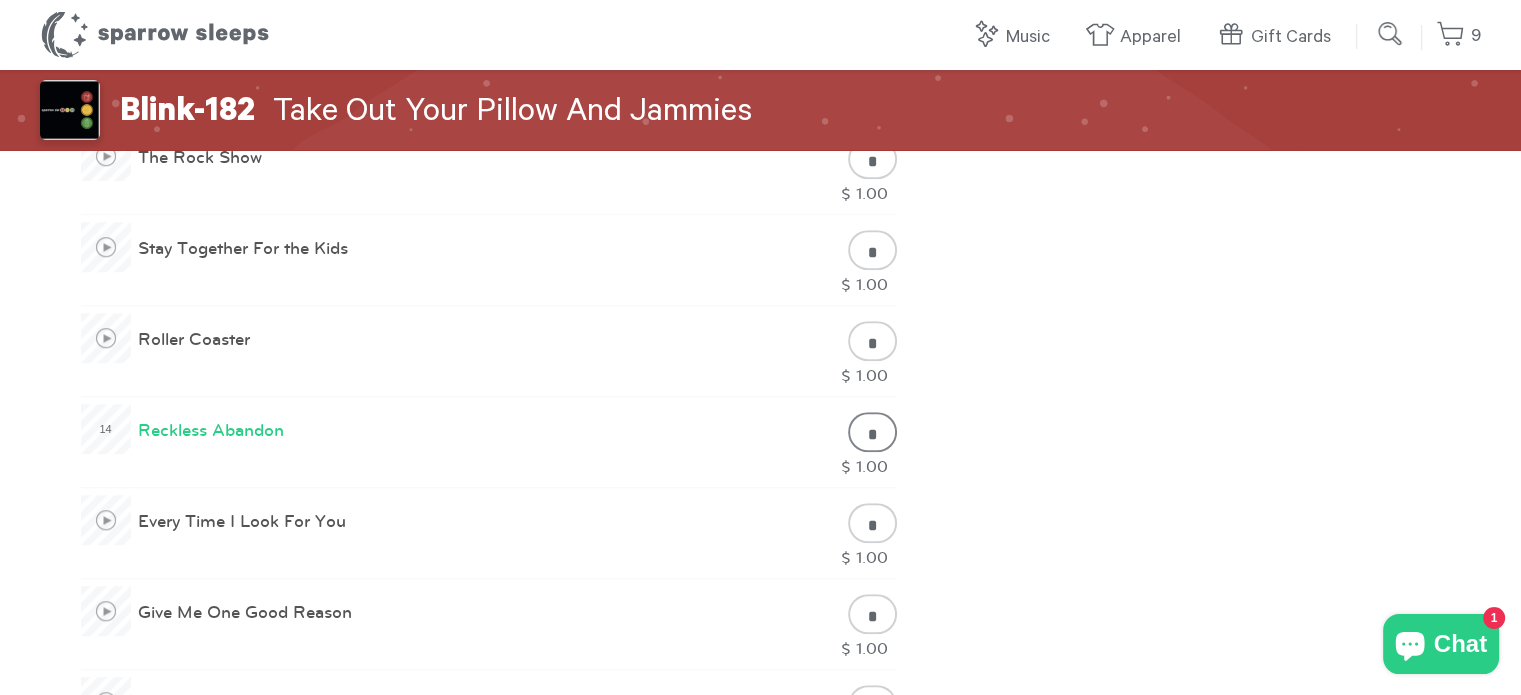 click on "*" at bounding box center (872, 432) 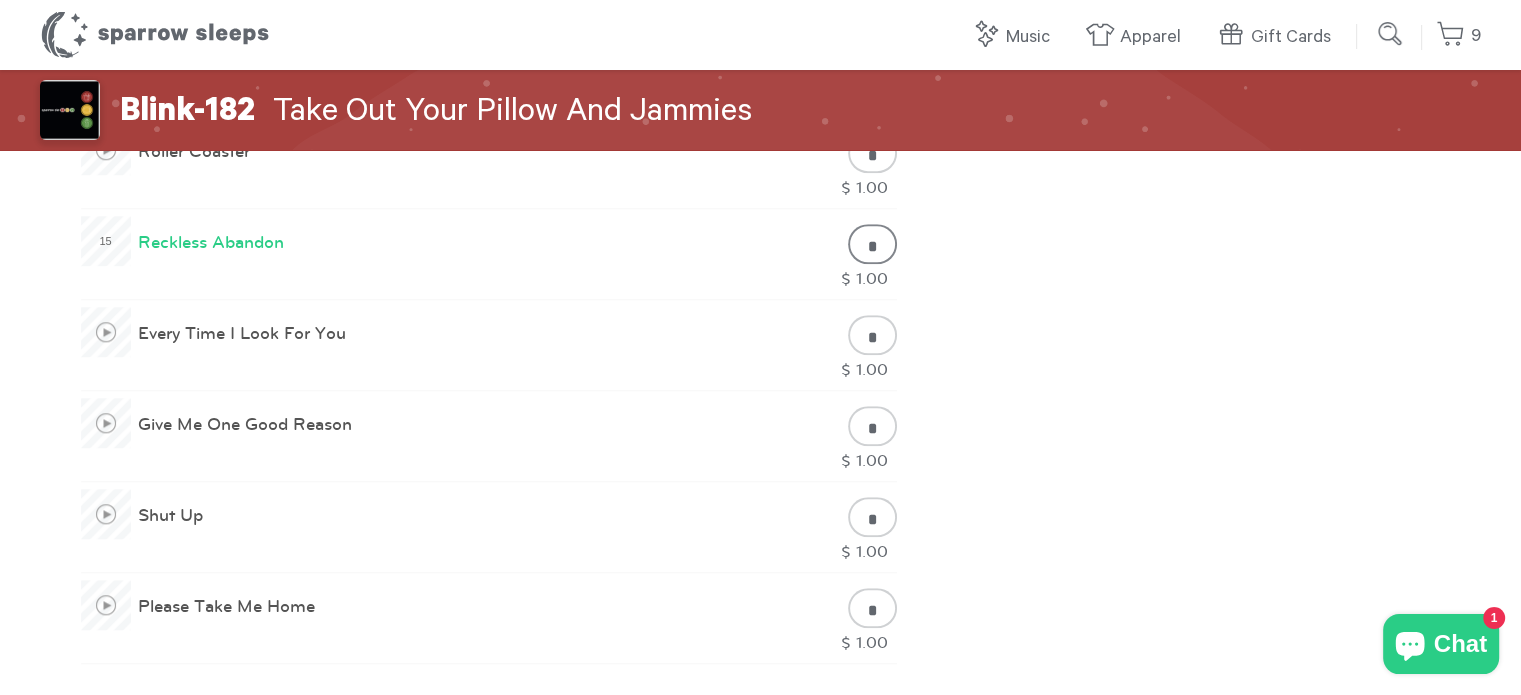 scroll, scrollTop: 1696, scrollLeft: 0, axis: vertical 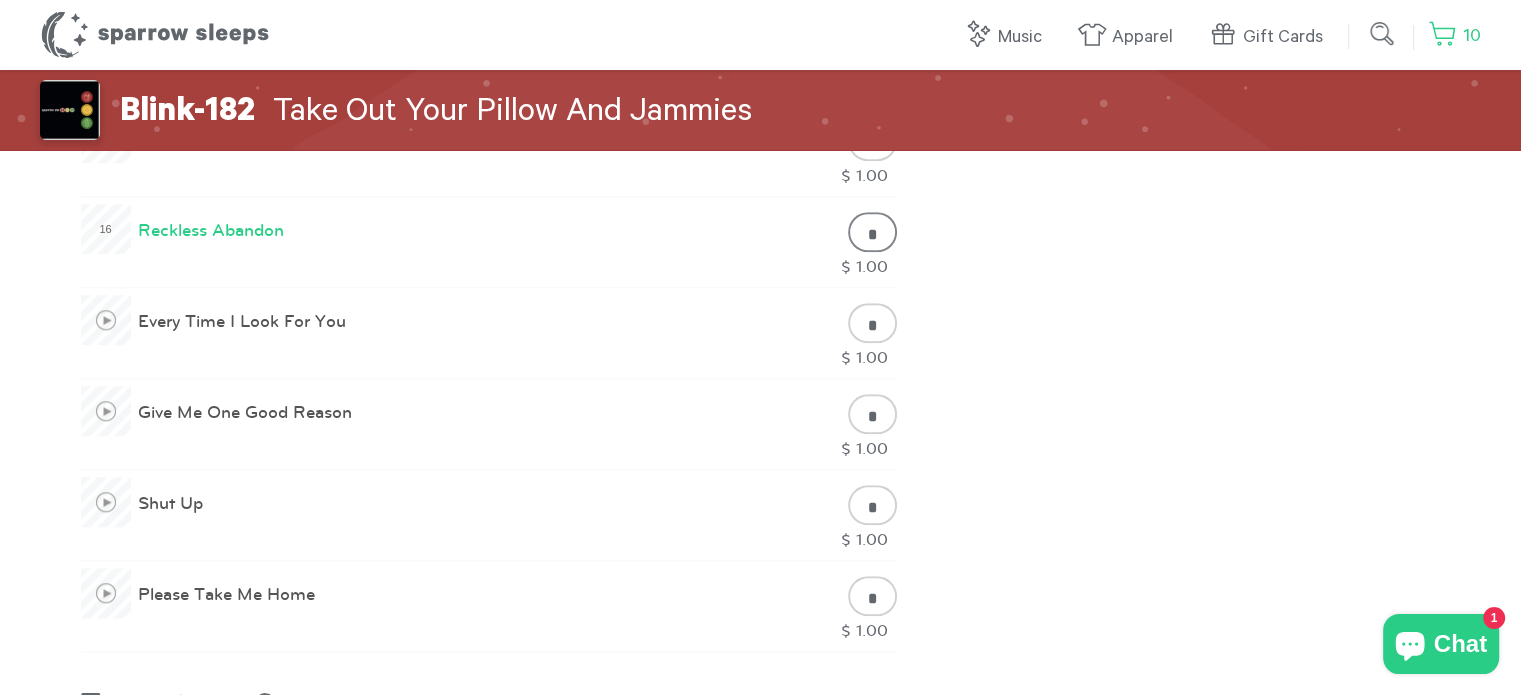 type on "*" 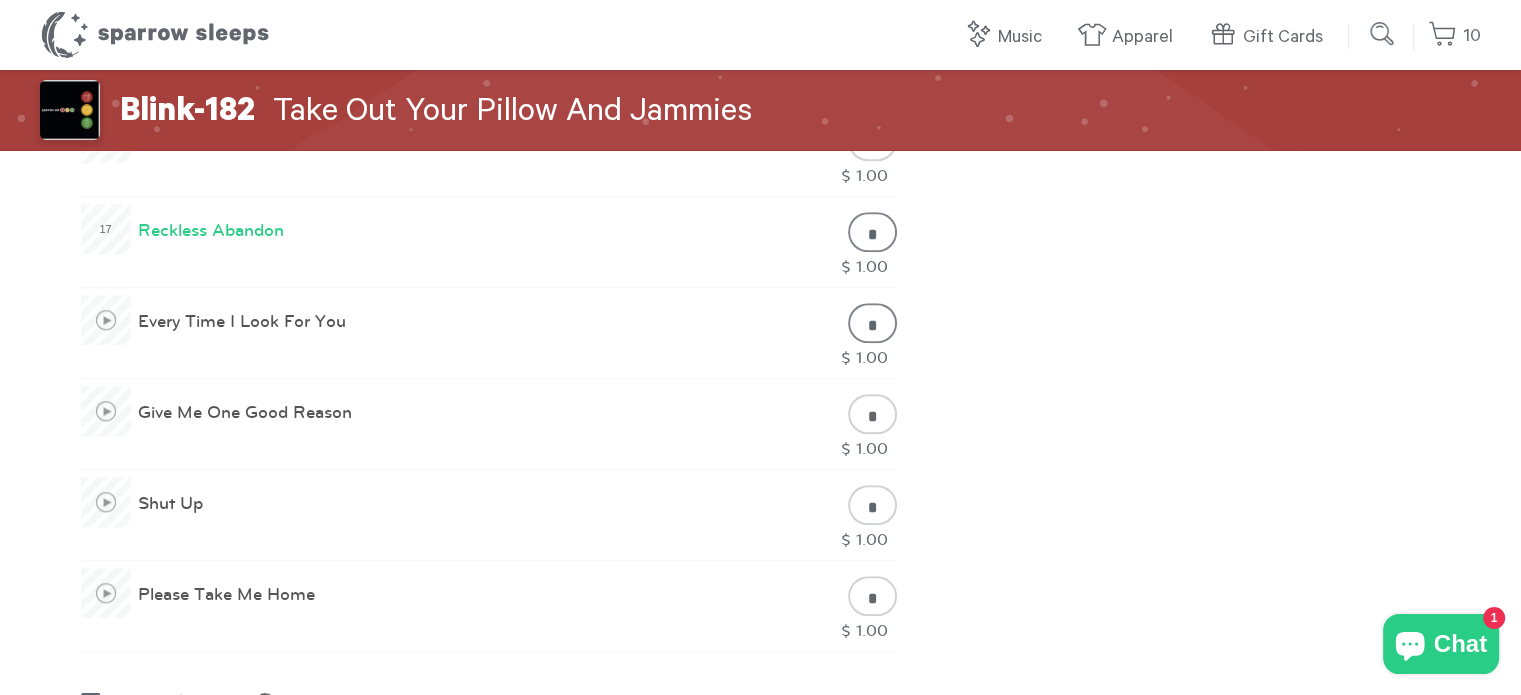 type on "*" 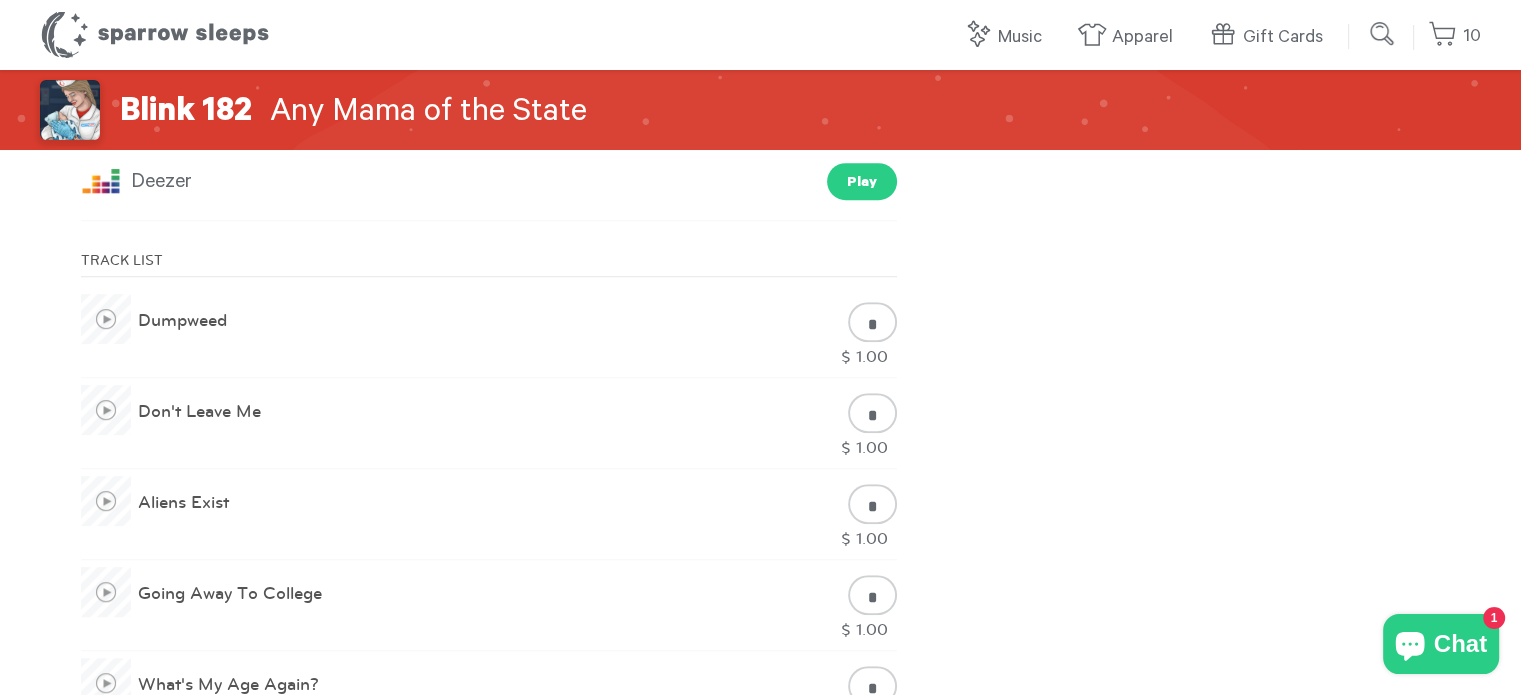 scroll, scrollTop: 900, scrollLeft: 0, axis: vertical 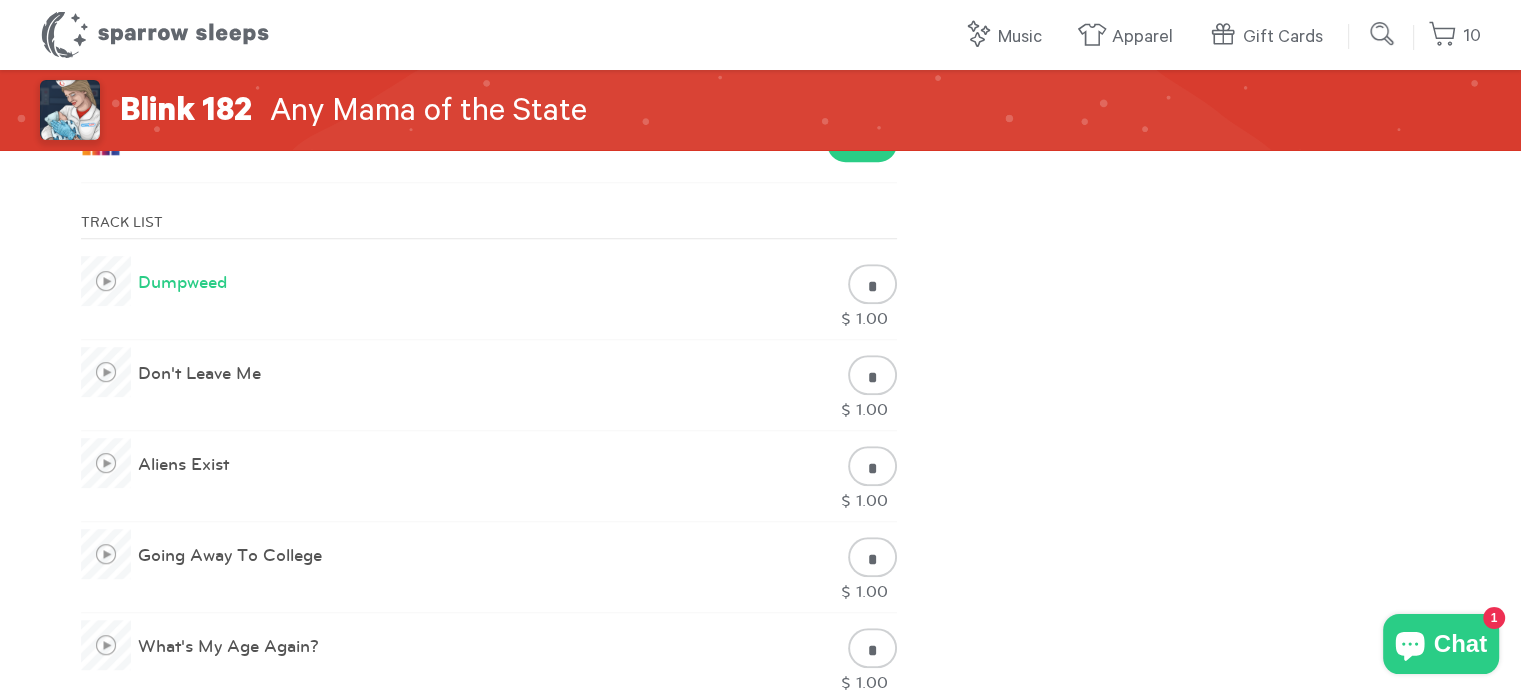 click at bounding box center [106, 281] 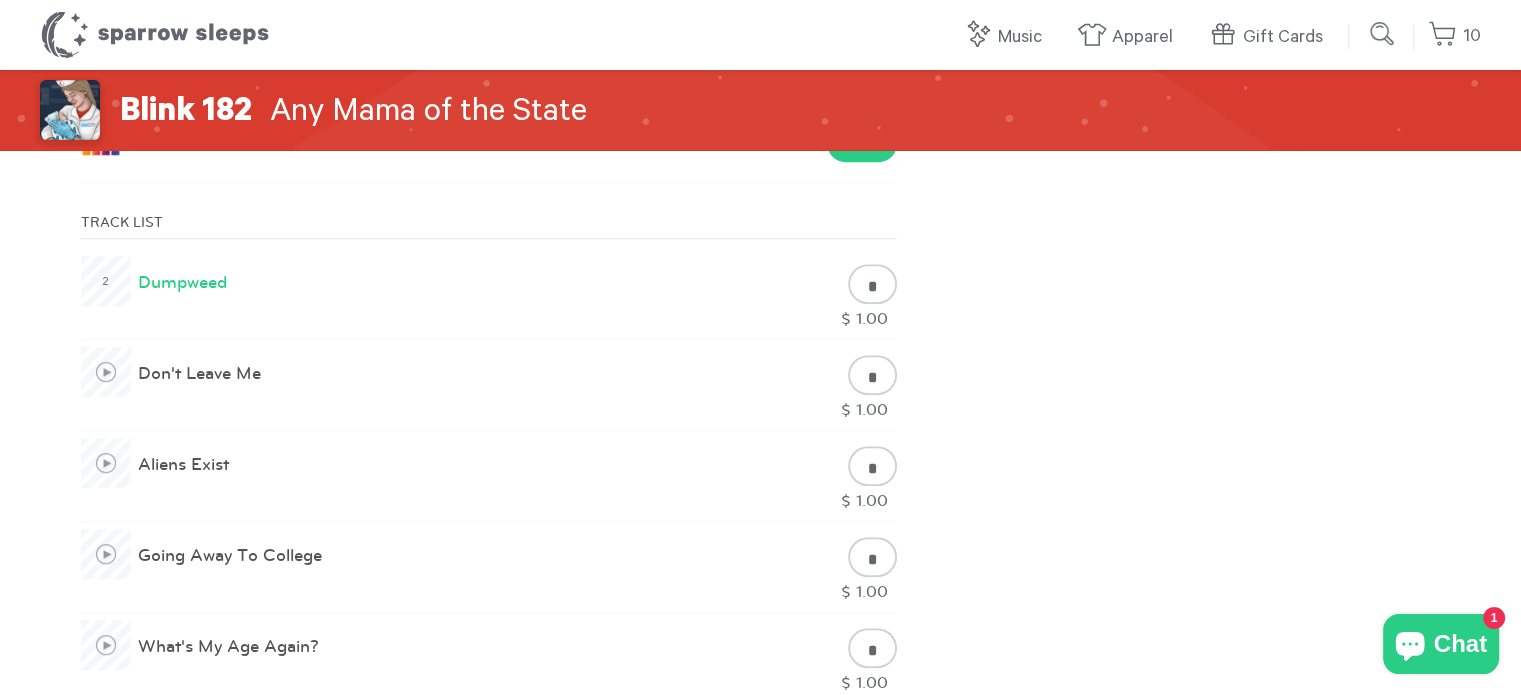 scroll, scrollTop: 1000, scrollLeft: 0, axis: vertical 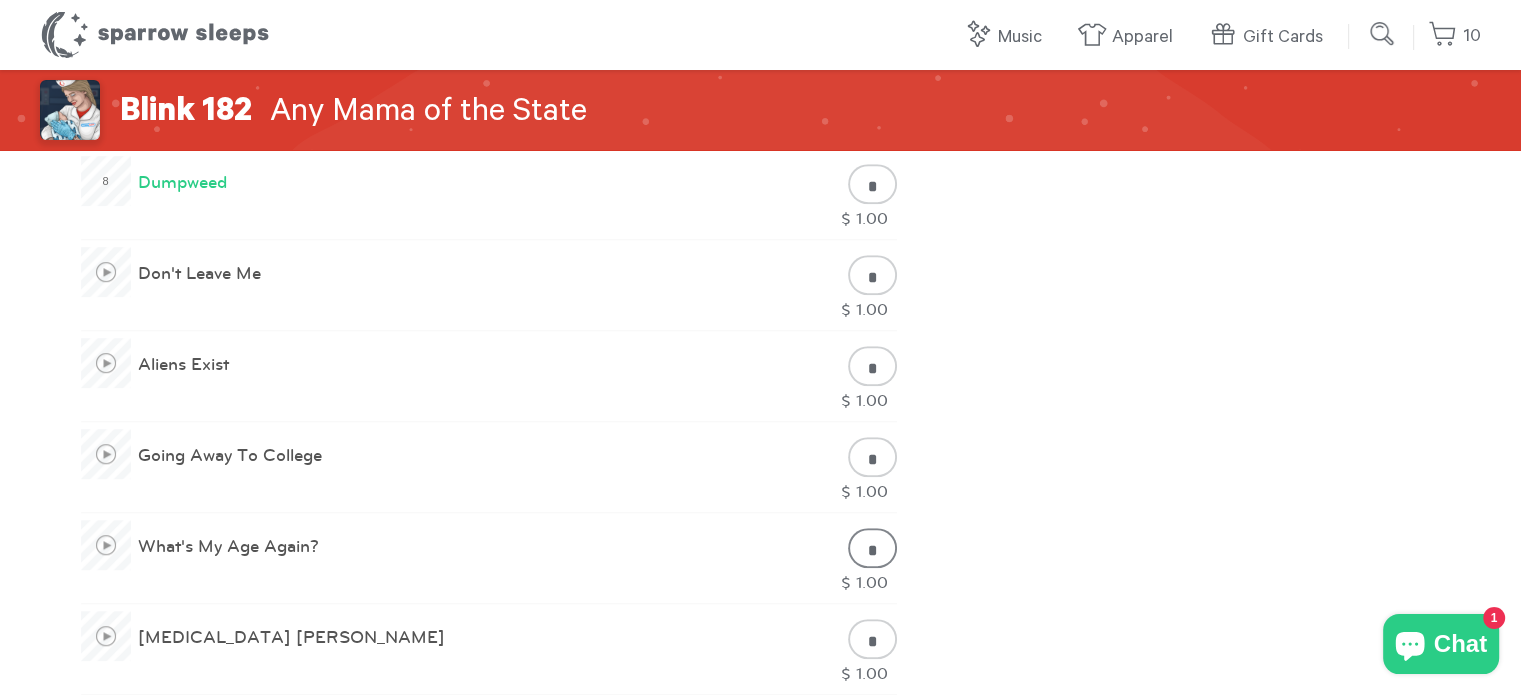 click on "*" at bounding box center (872, 548) 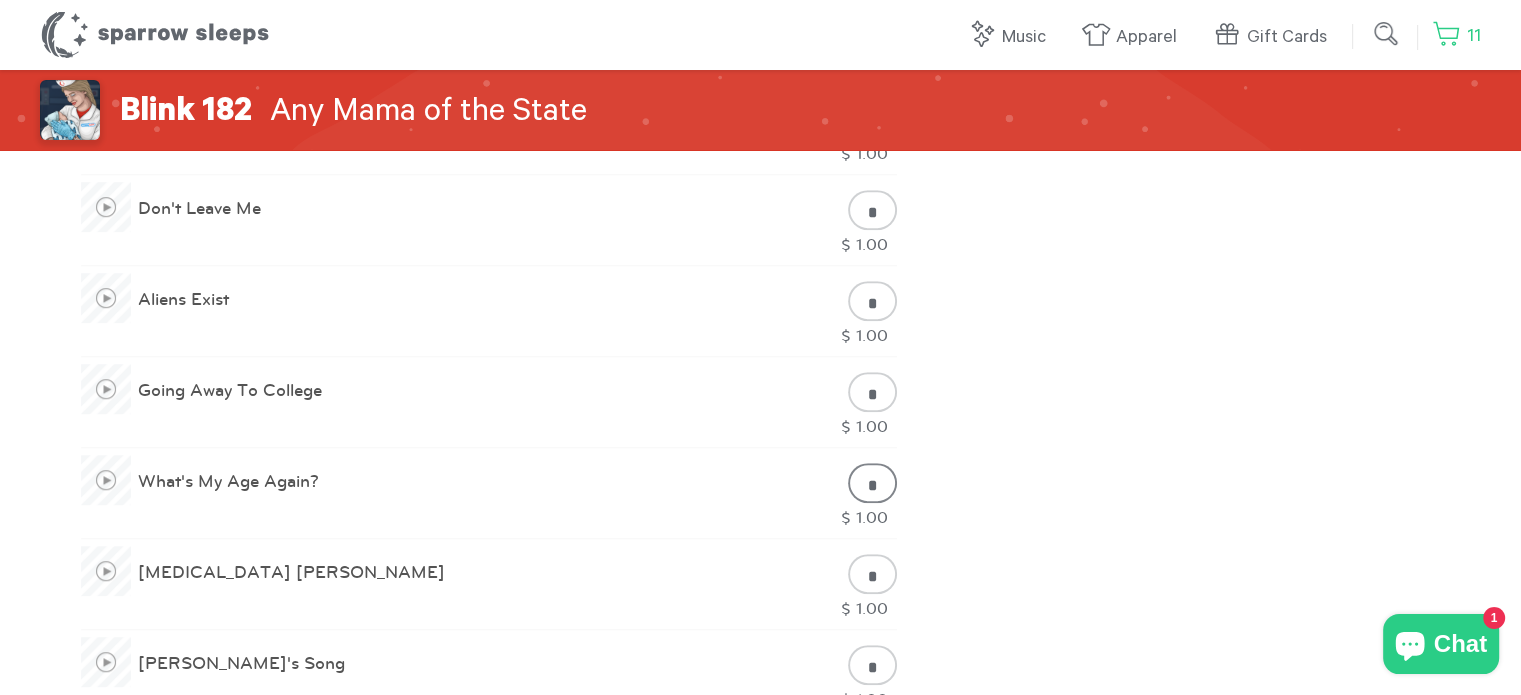 scroll, scrollTop: 1100, scrollLeft: 0, axis: vertical 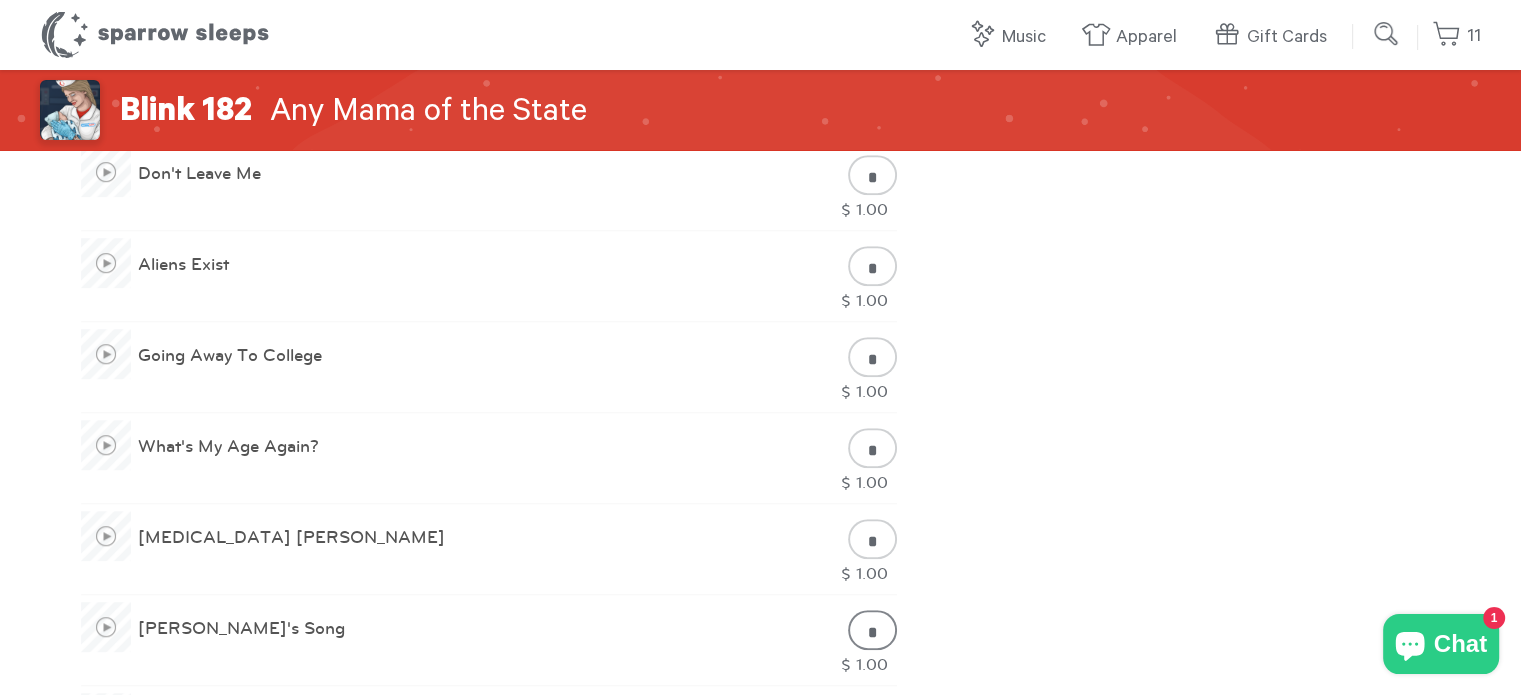 click on "*" at bounding box center [872, 630] 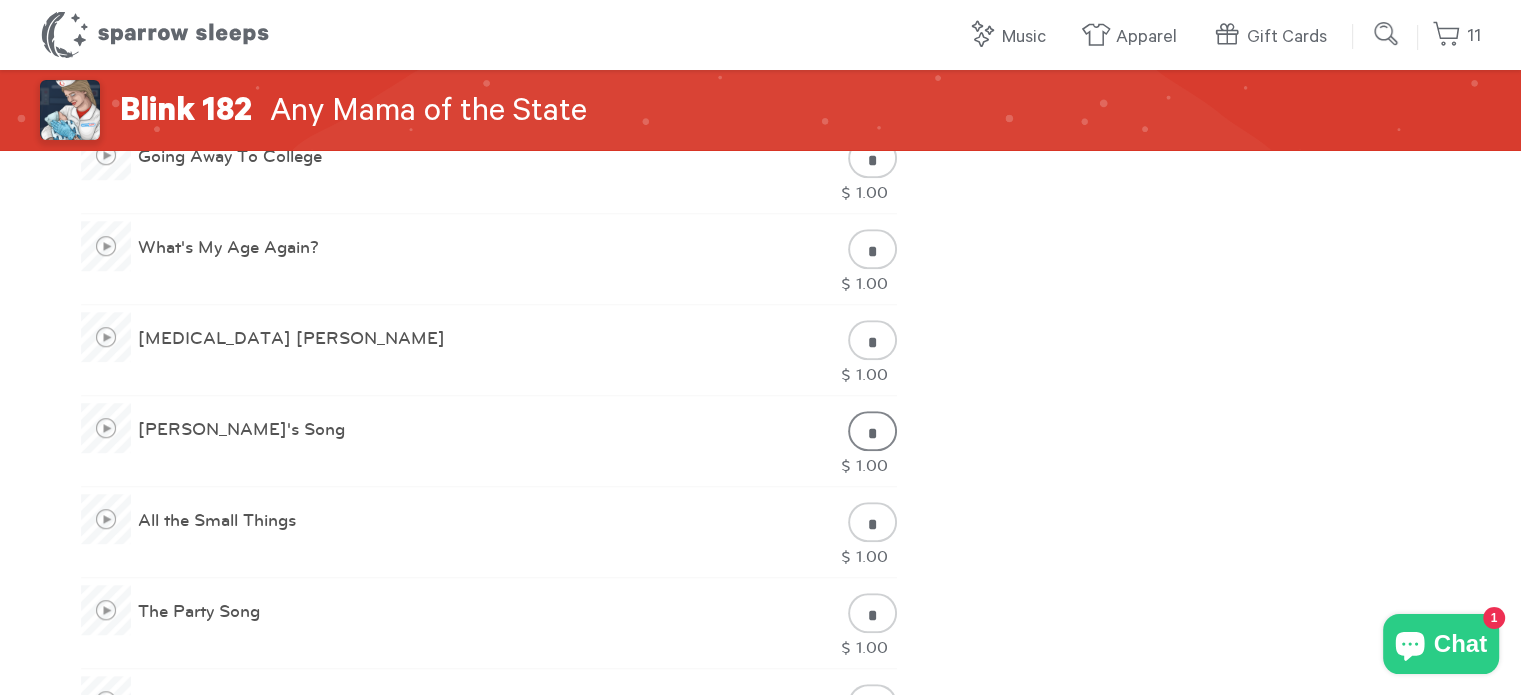 scroll, scrollTop: 1300, scrollLeft: 0, axis: vertical 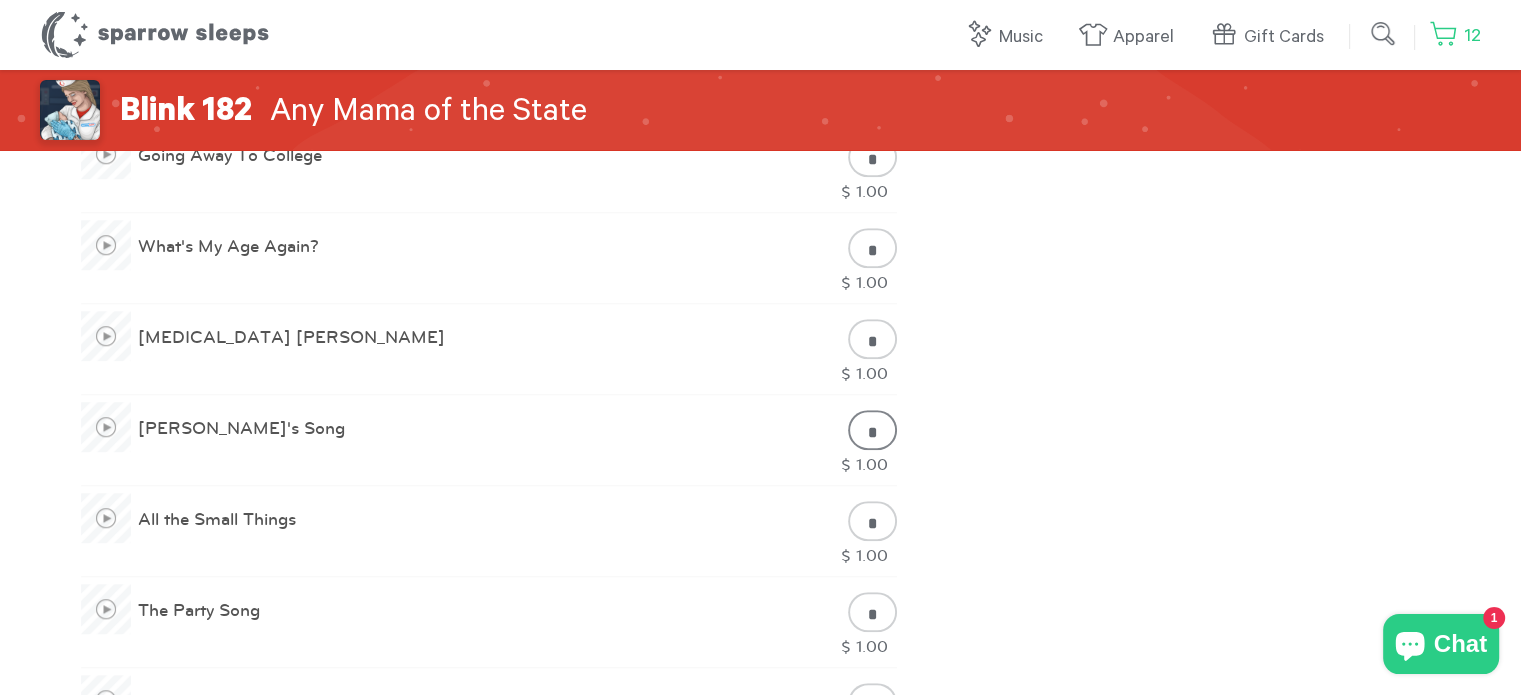type on "*" 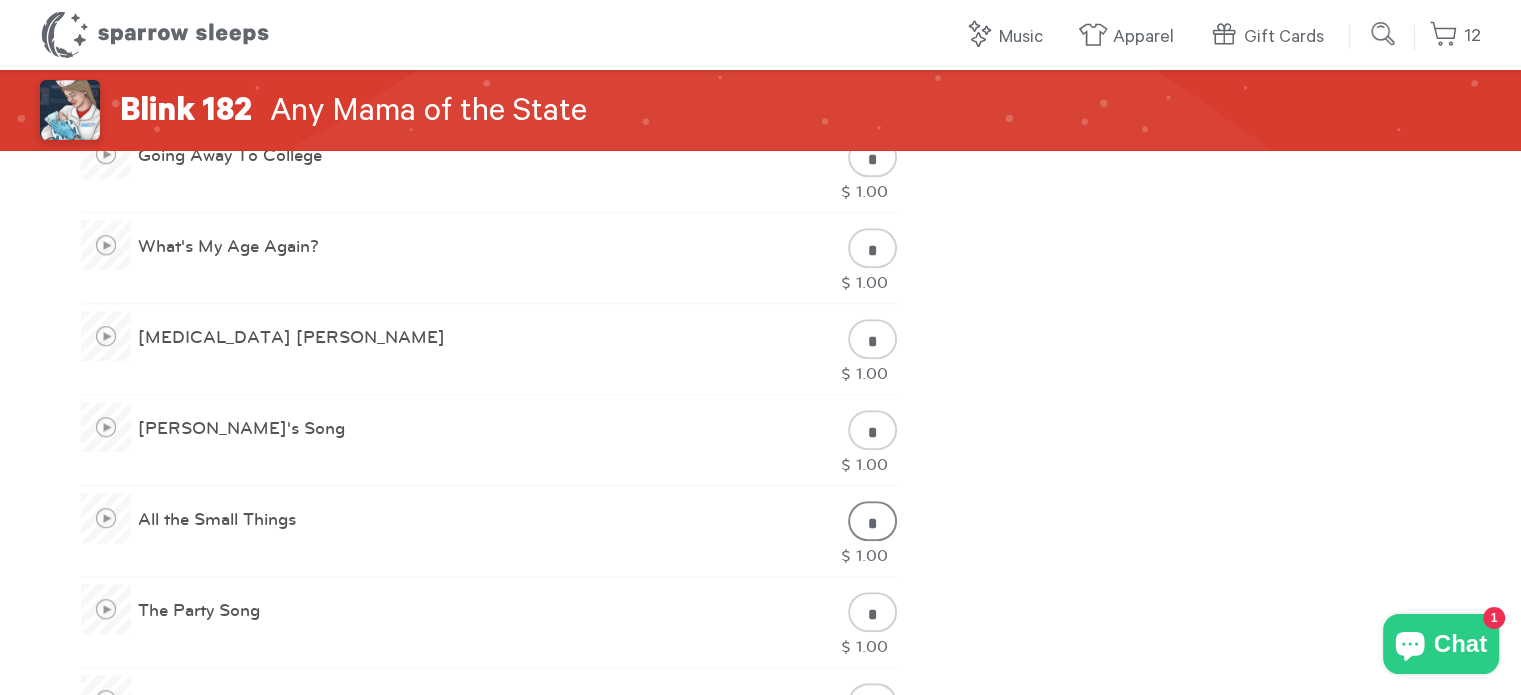 click on "*" at bounding box center [872, 521] 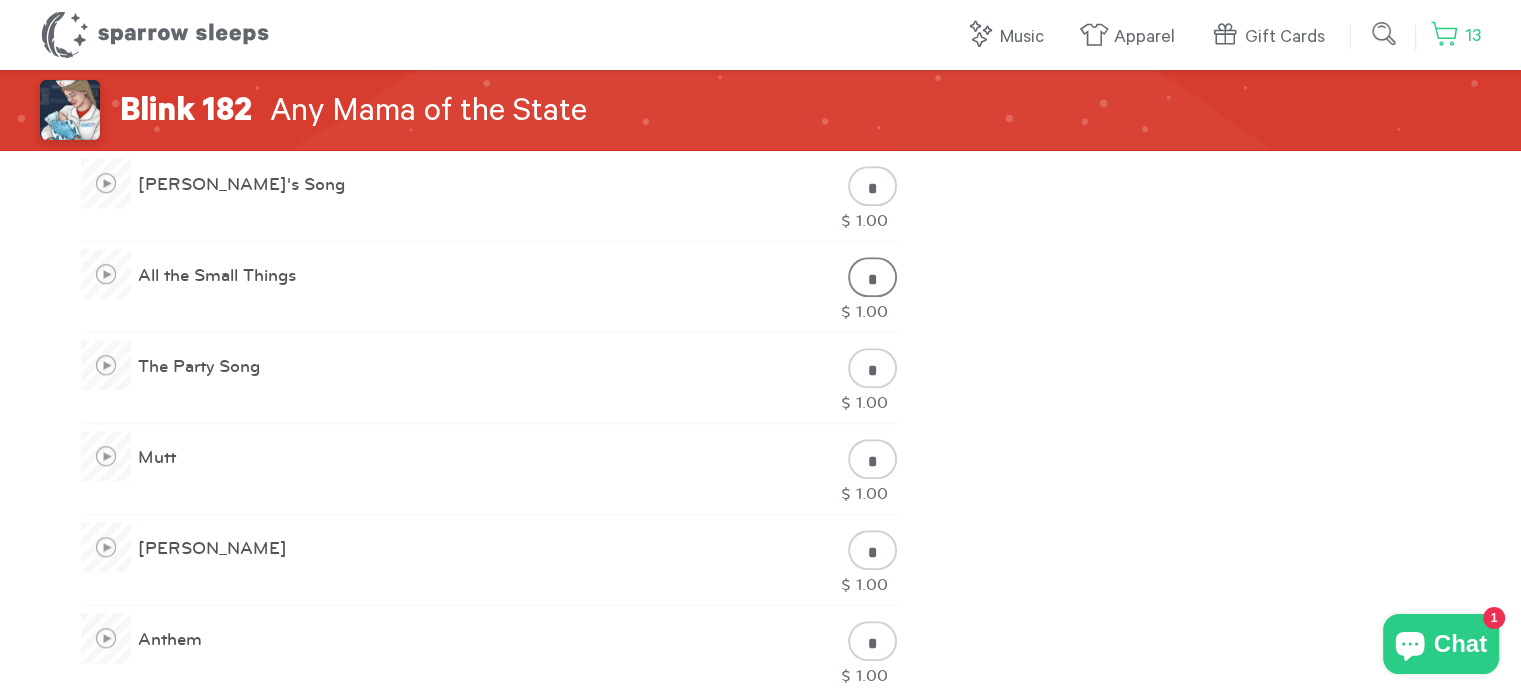 scroll, scrollTop: 1600, scrollLeft: 0, axis: vertical 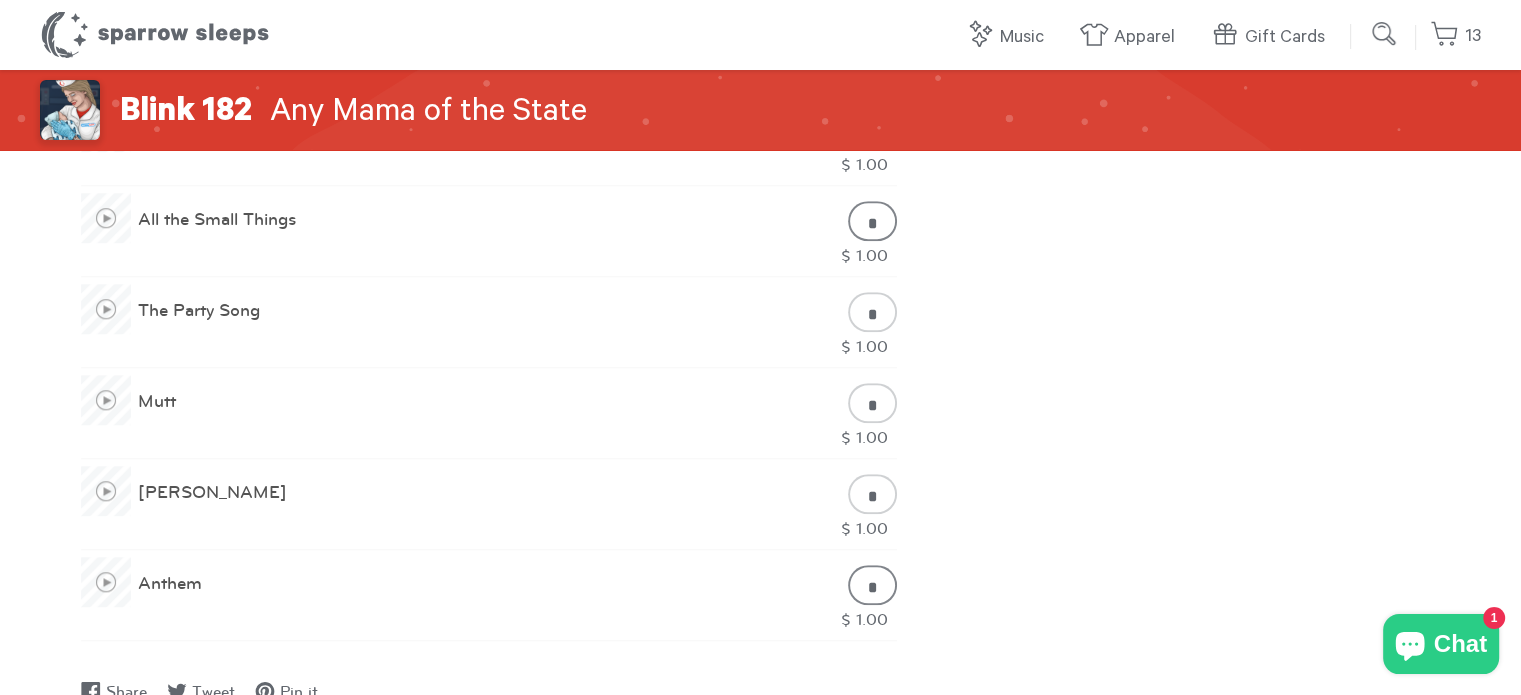 type on "*" 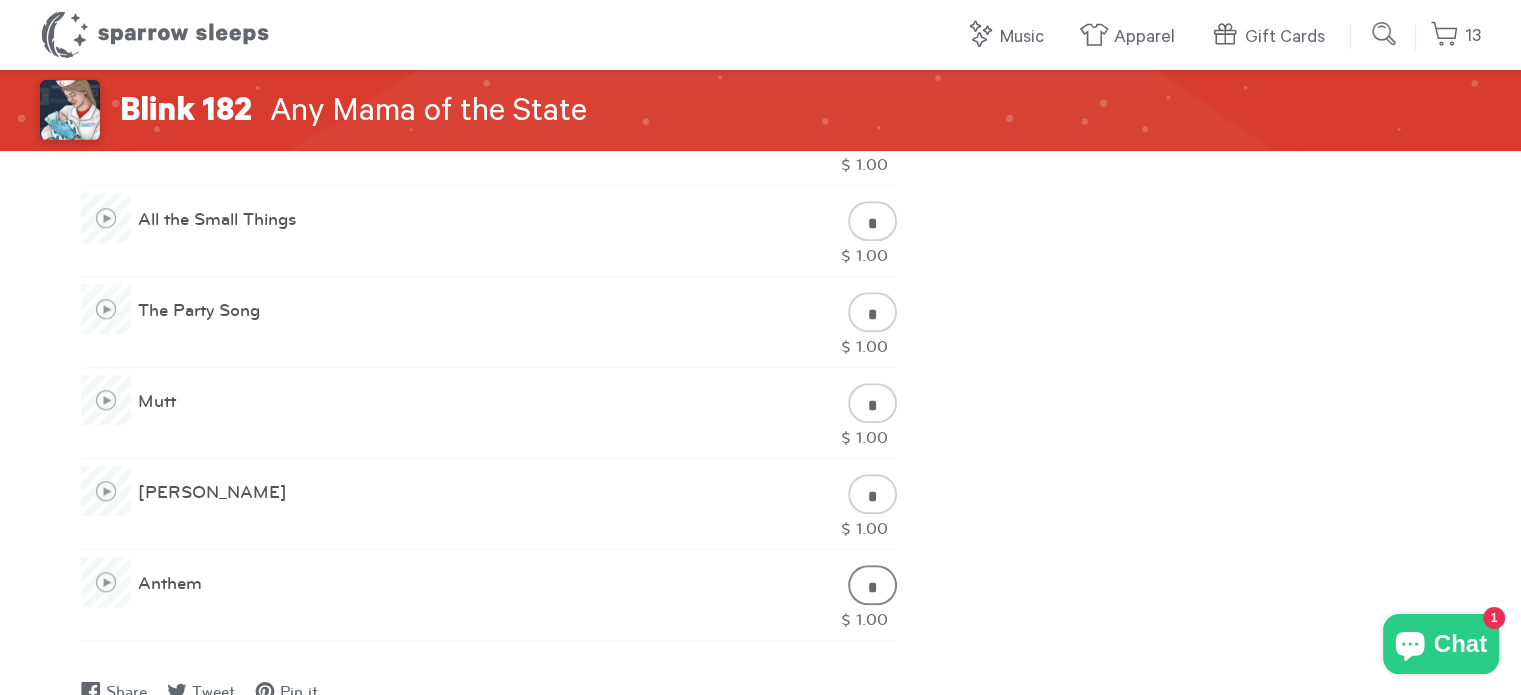click on "*" at bounding box center (872, 585) 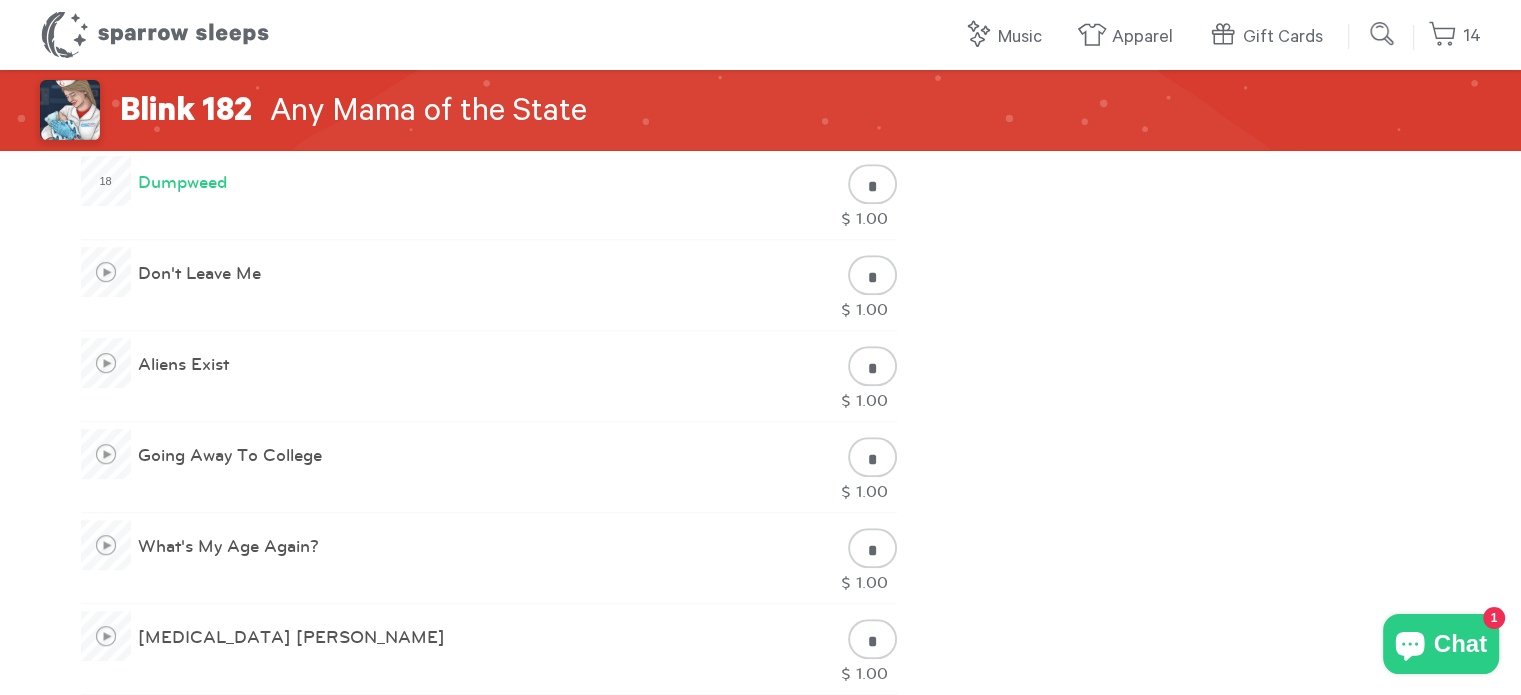 scroll, scrollTop: 900, scrollLeft: 0, axis: vertical 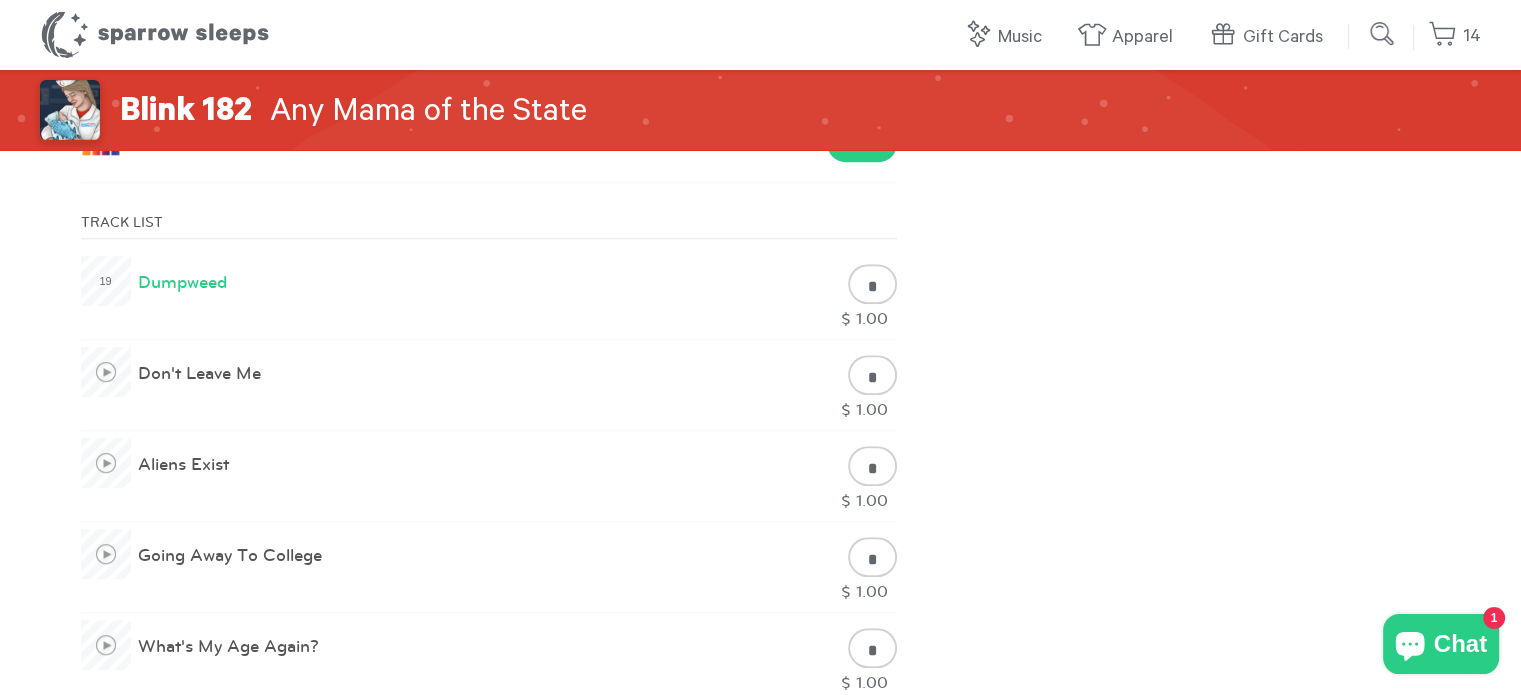 type on "*" 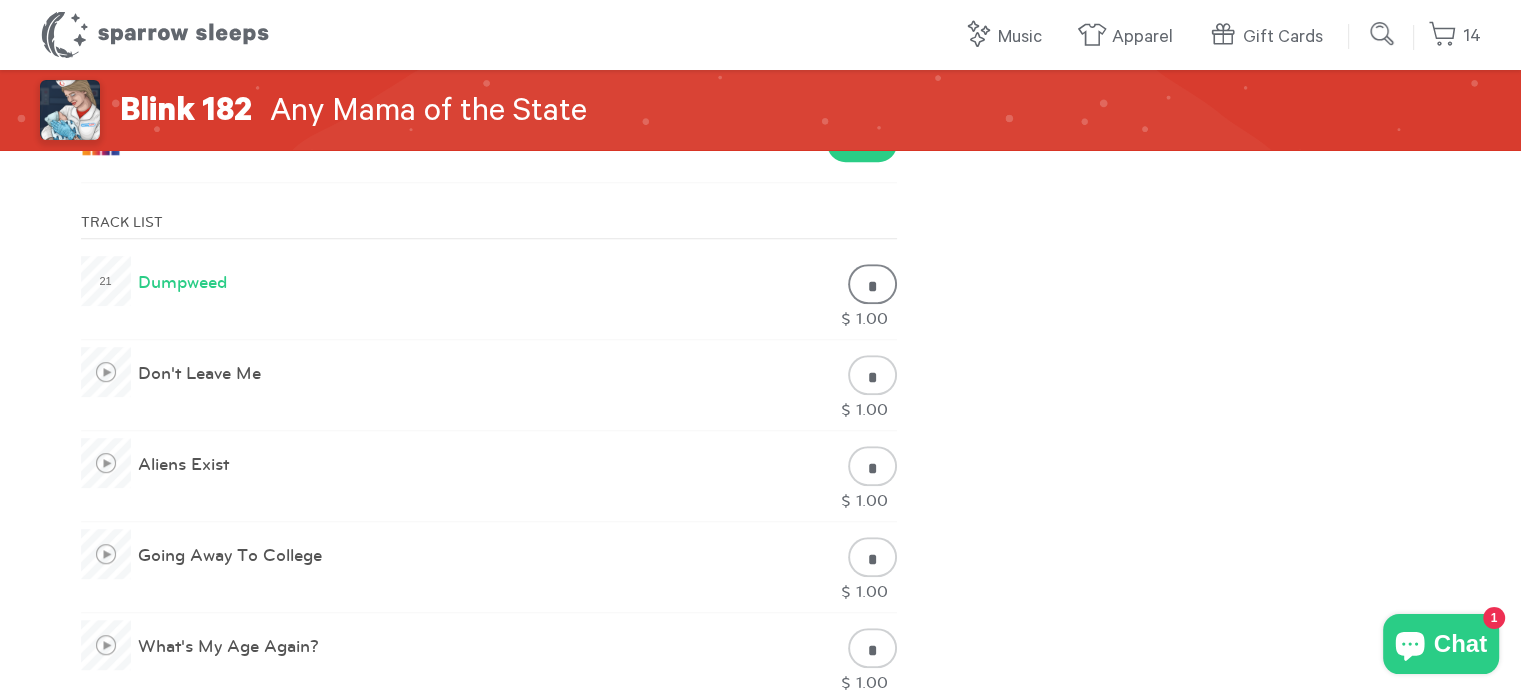 click on "*" at bounding box center (872, 284) 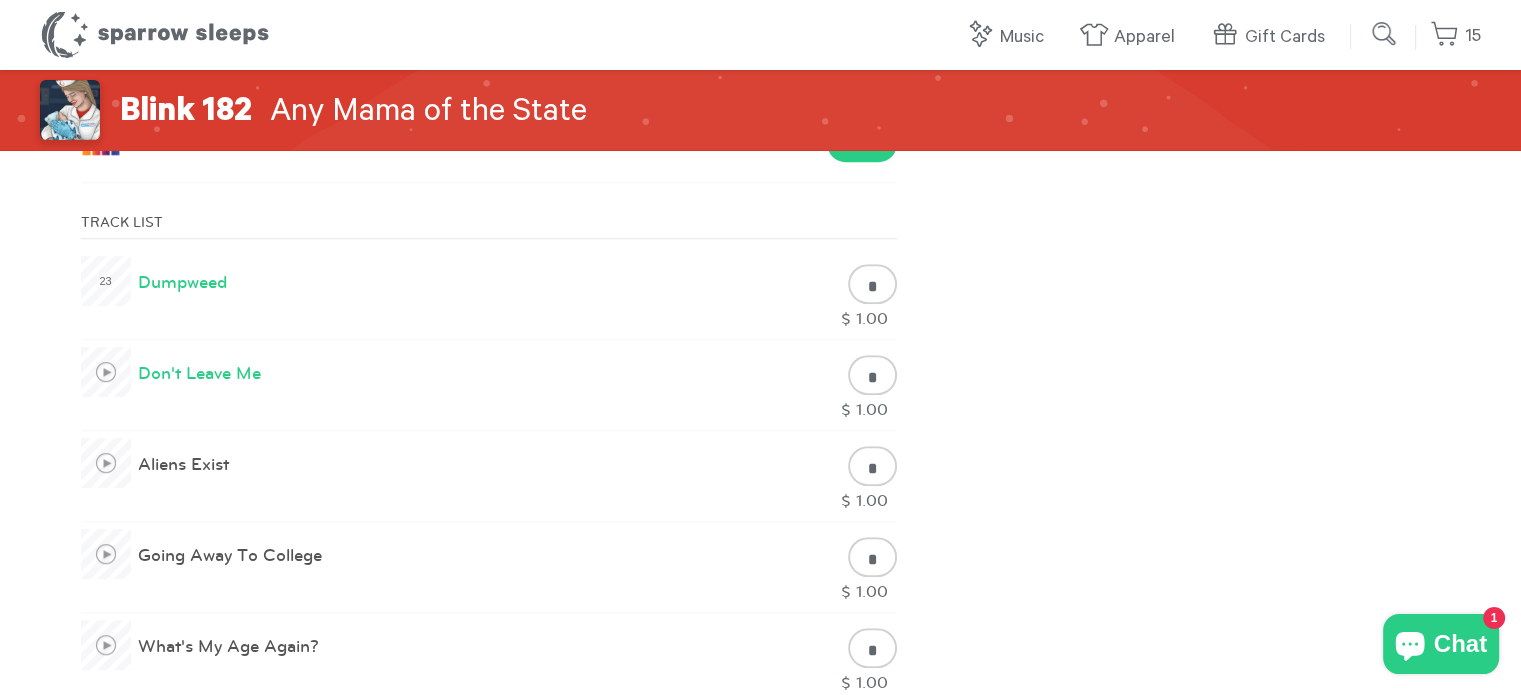click at bounding box center [106, 372] 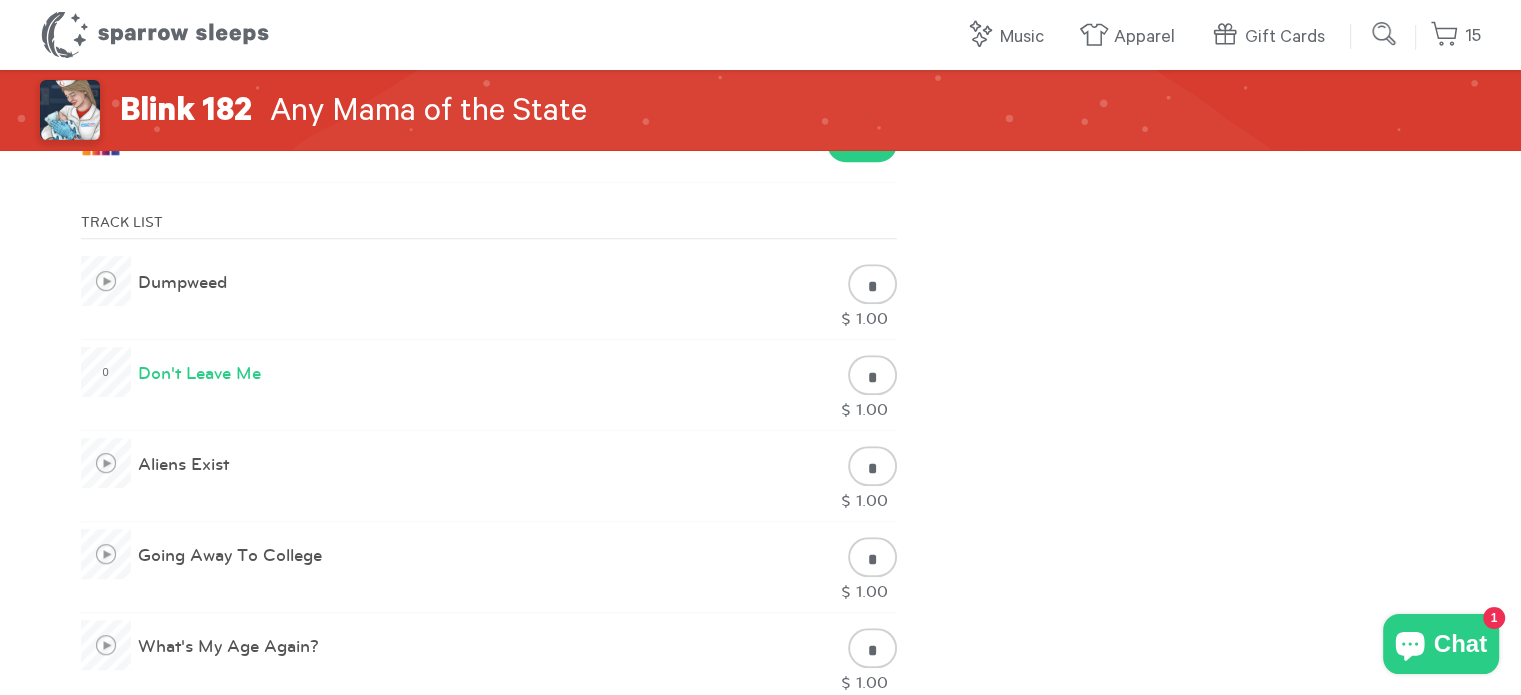 type on "*" 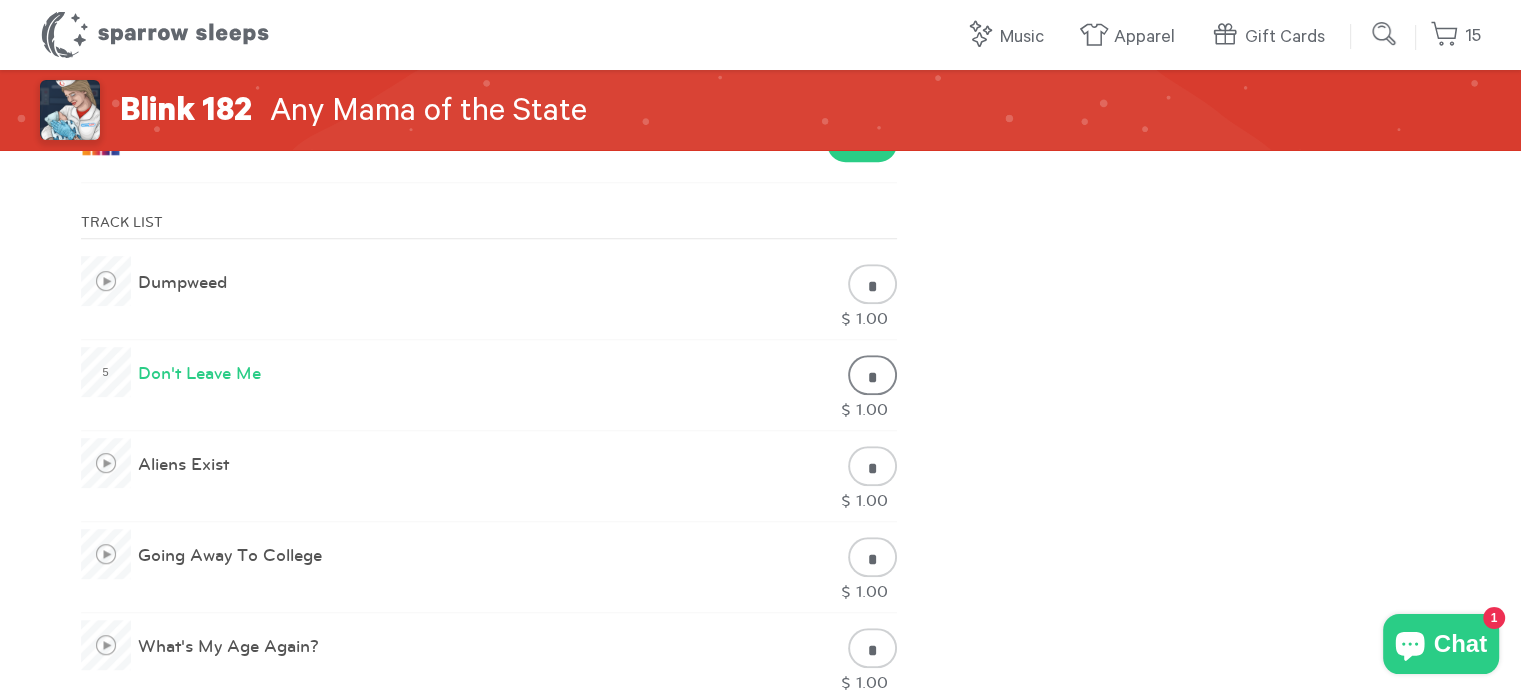 click on "*" at bounding box center (872, 375) 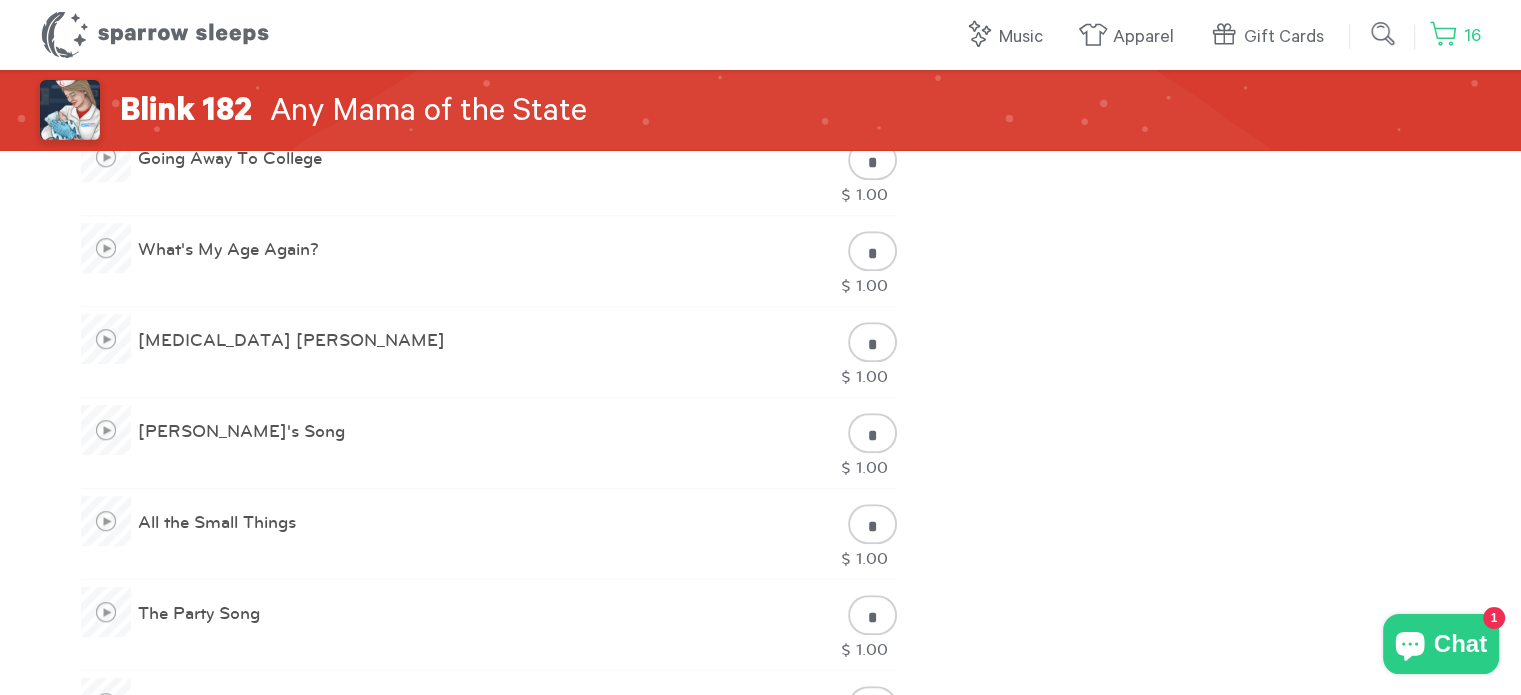 scroll, scrollTop: 1300, scrollLeft: 0, axis: vertical 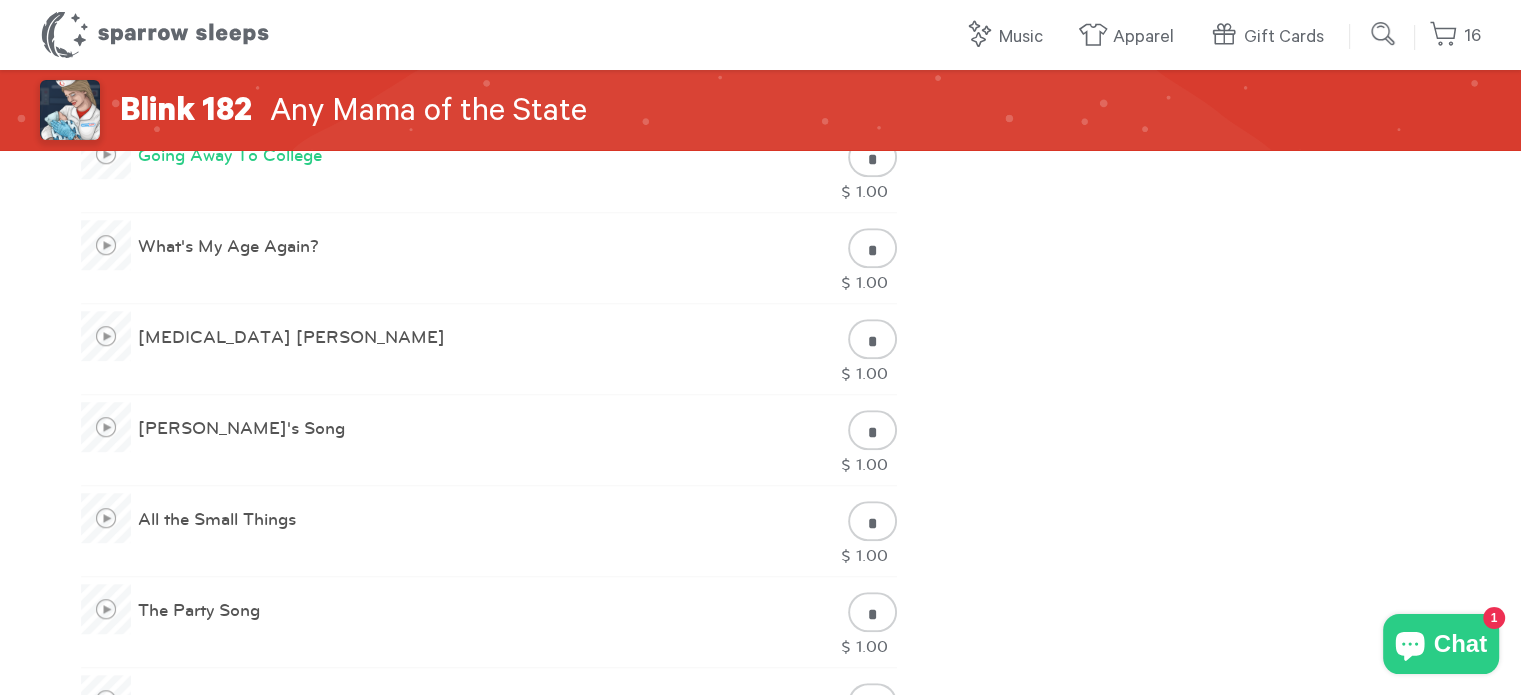type on "*" 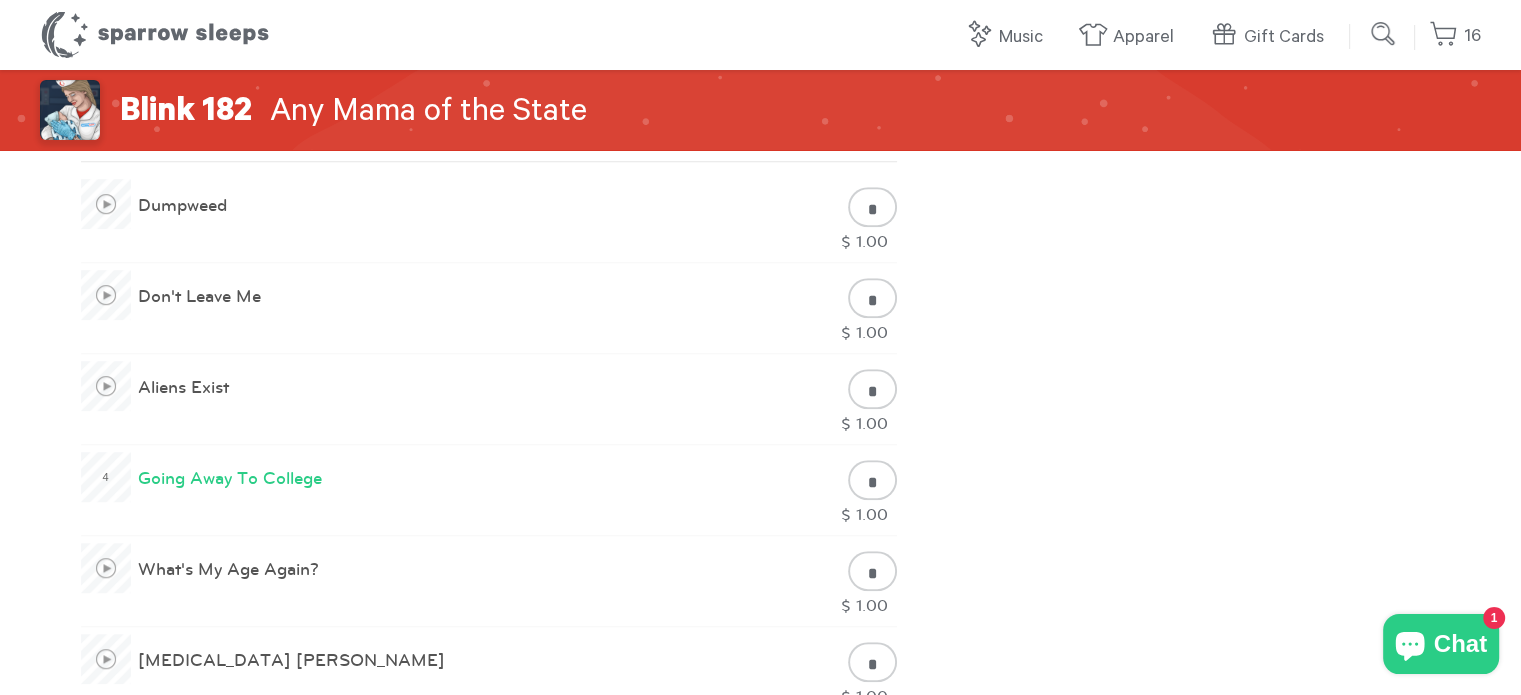 scroll, scrollTop: 1000, scrollLeft: 0, axis: vertical 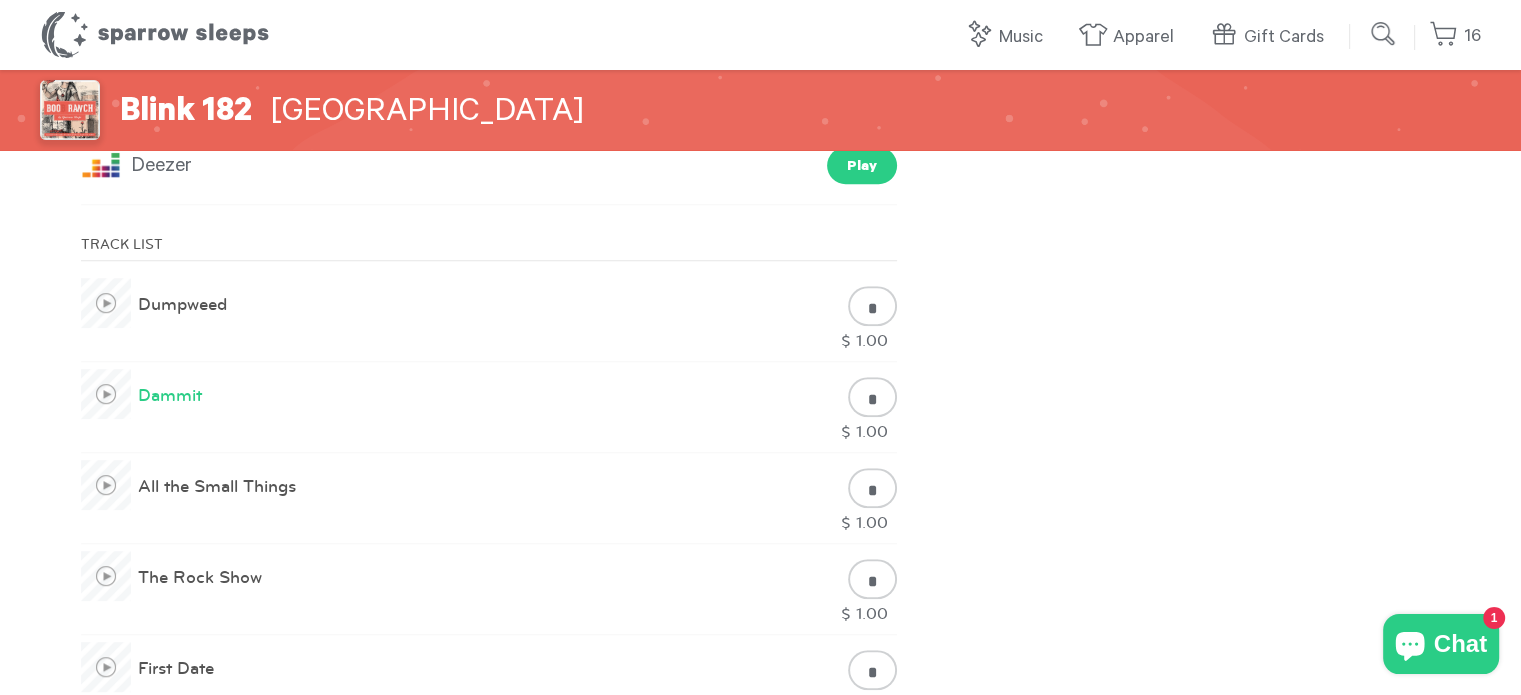 click at bounding box center (106, 394) 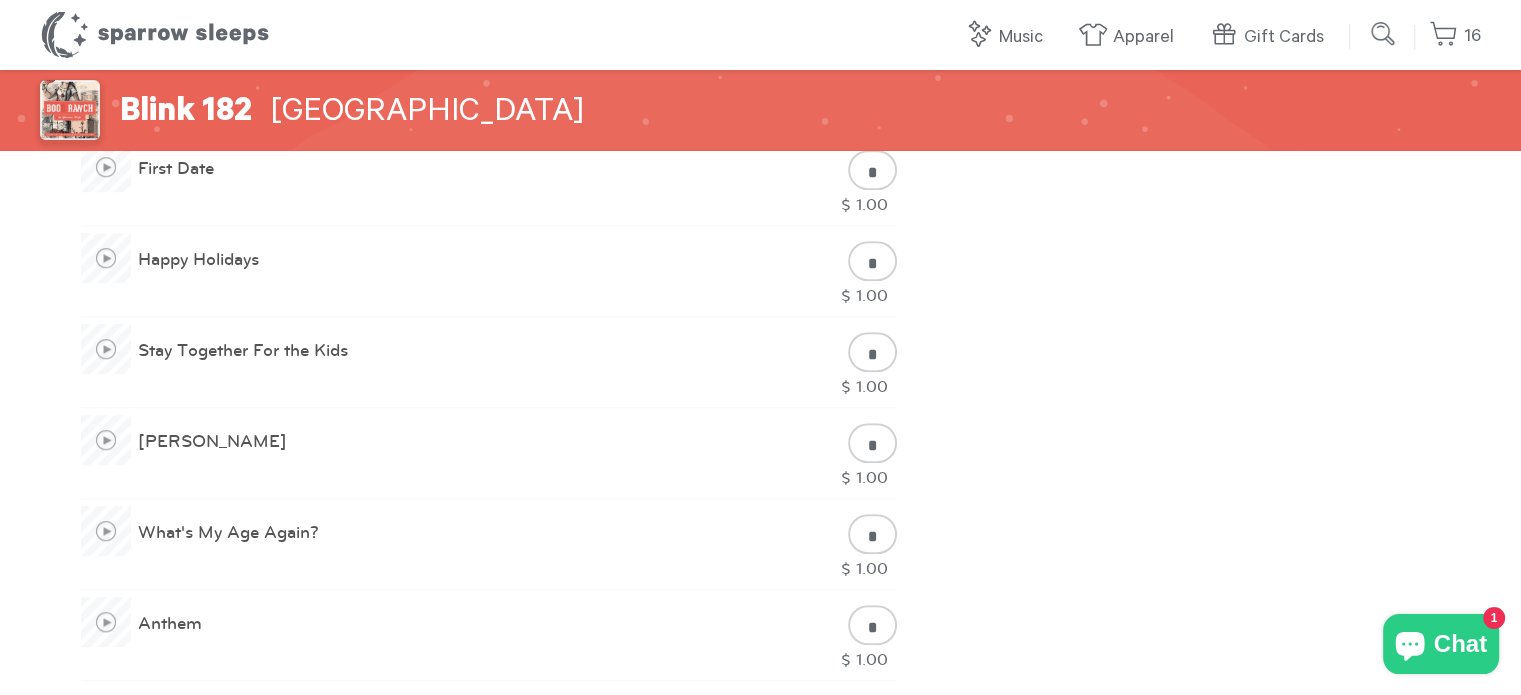 scroll, scrollTop: 1400, scrollLeft: 0, axis: vertical 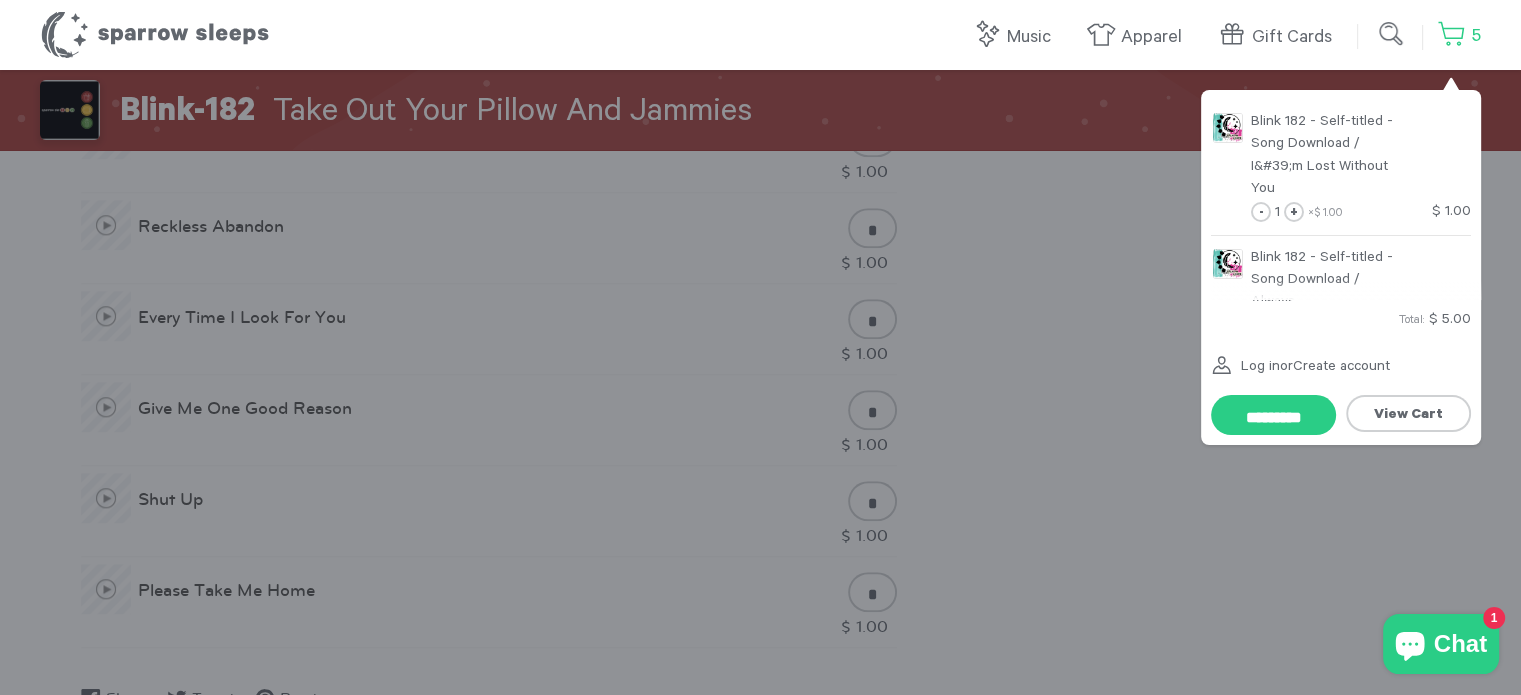 click on "5" at bounding box center [1459, 36] 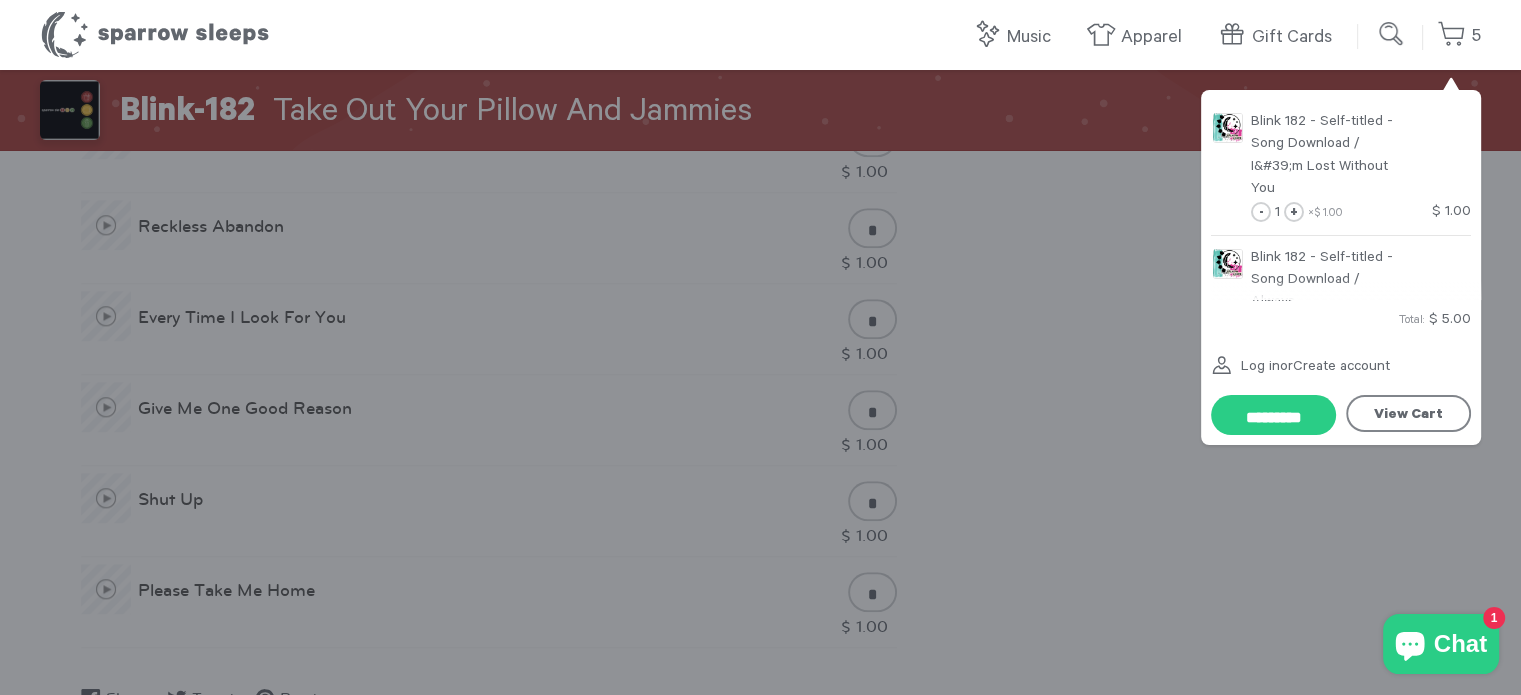 click on "View Cart" at bounding box center (1408, 413) 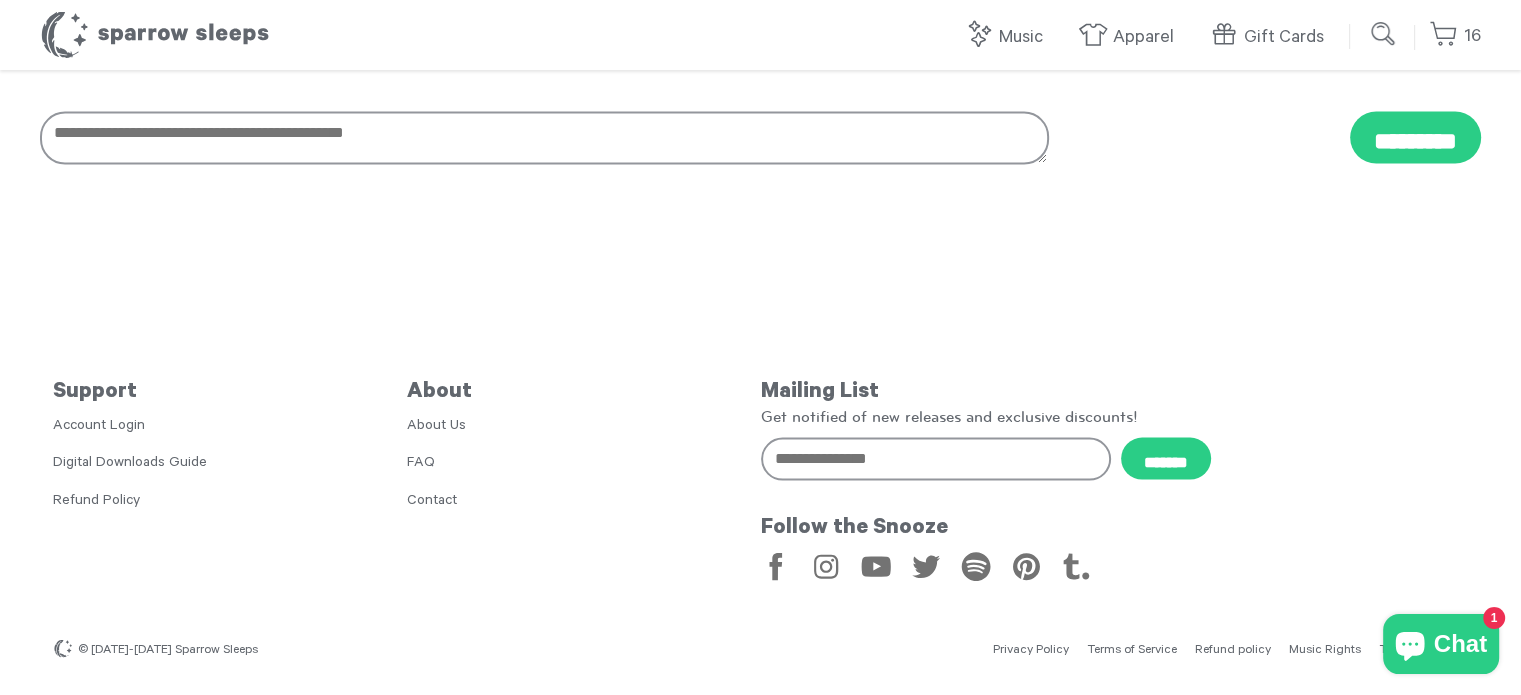scroll, scrollTop: 4256, scrollLeft: 0, axis: vertical 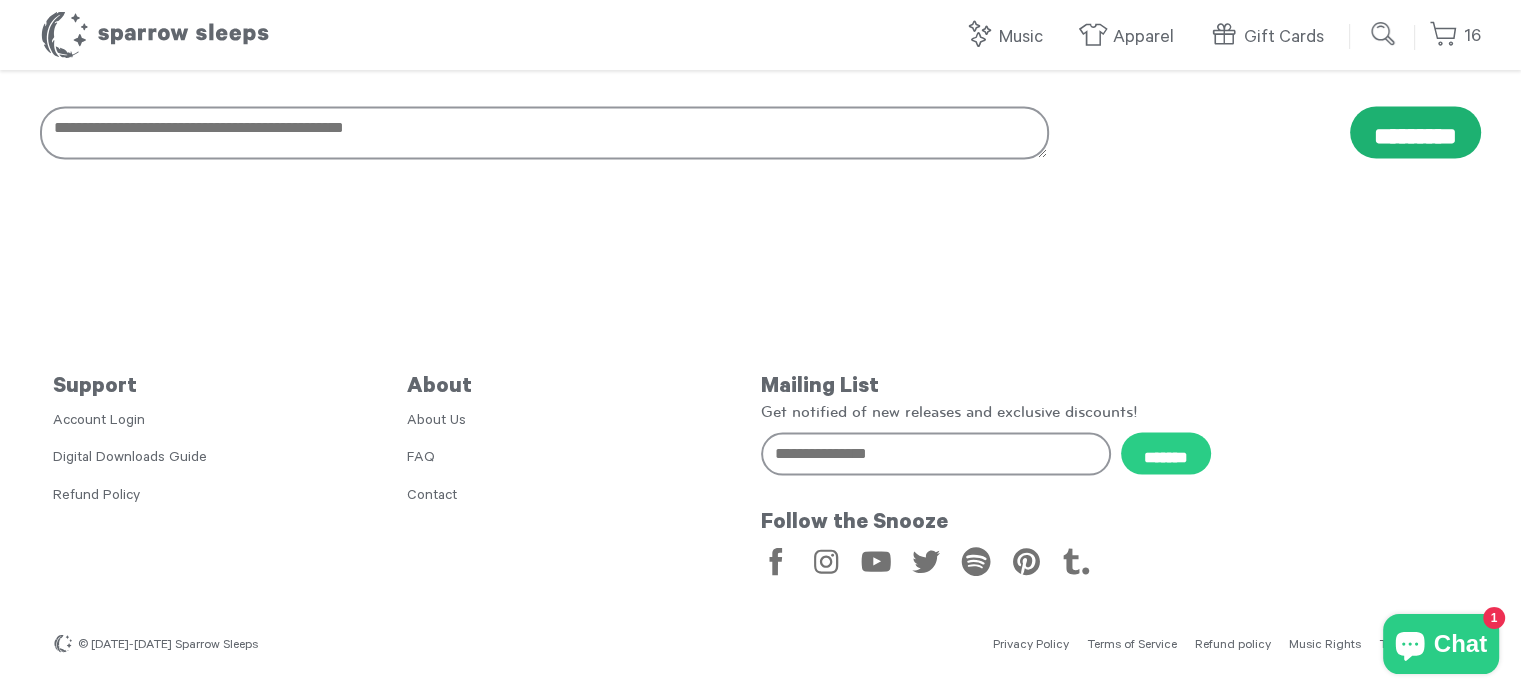 click on "*********" at bounding box center [1415, 133] 